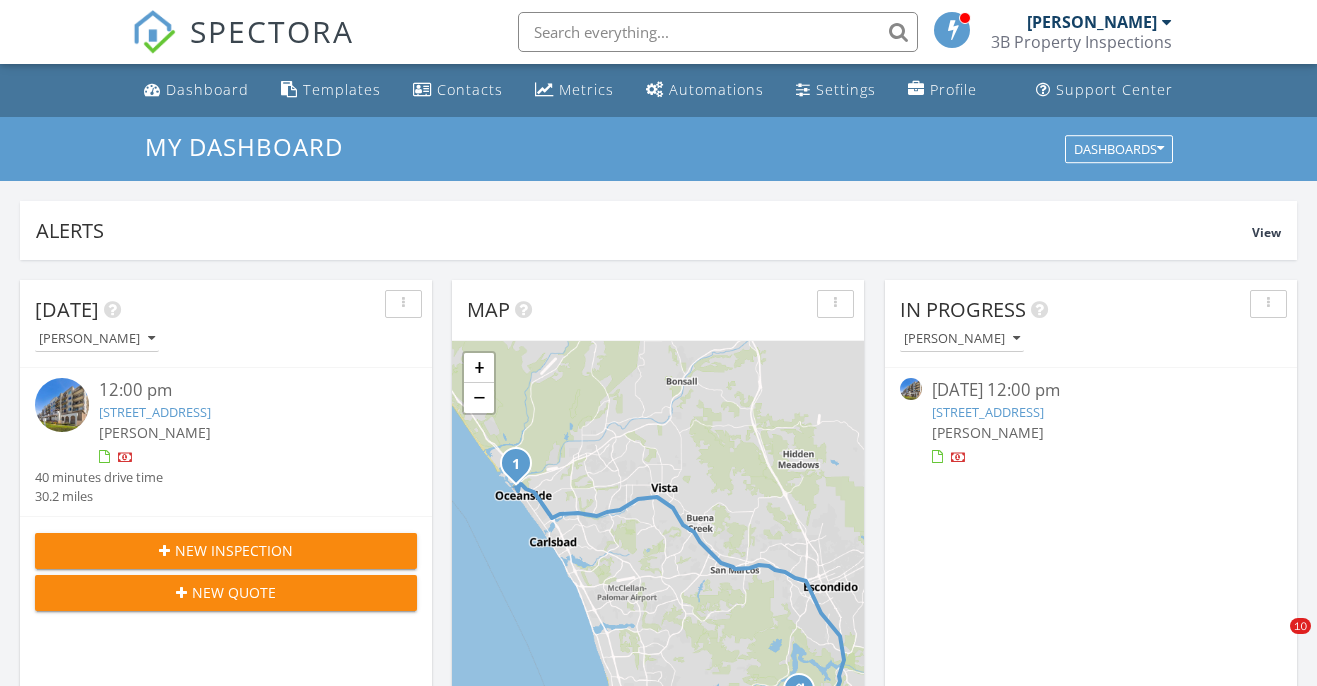 scroll, scrollTop: 1309, scrollLeft: 0, axis: vertical 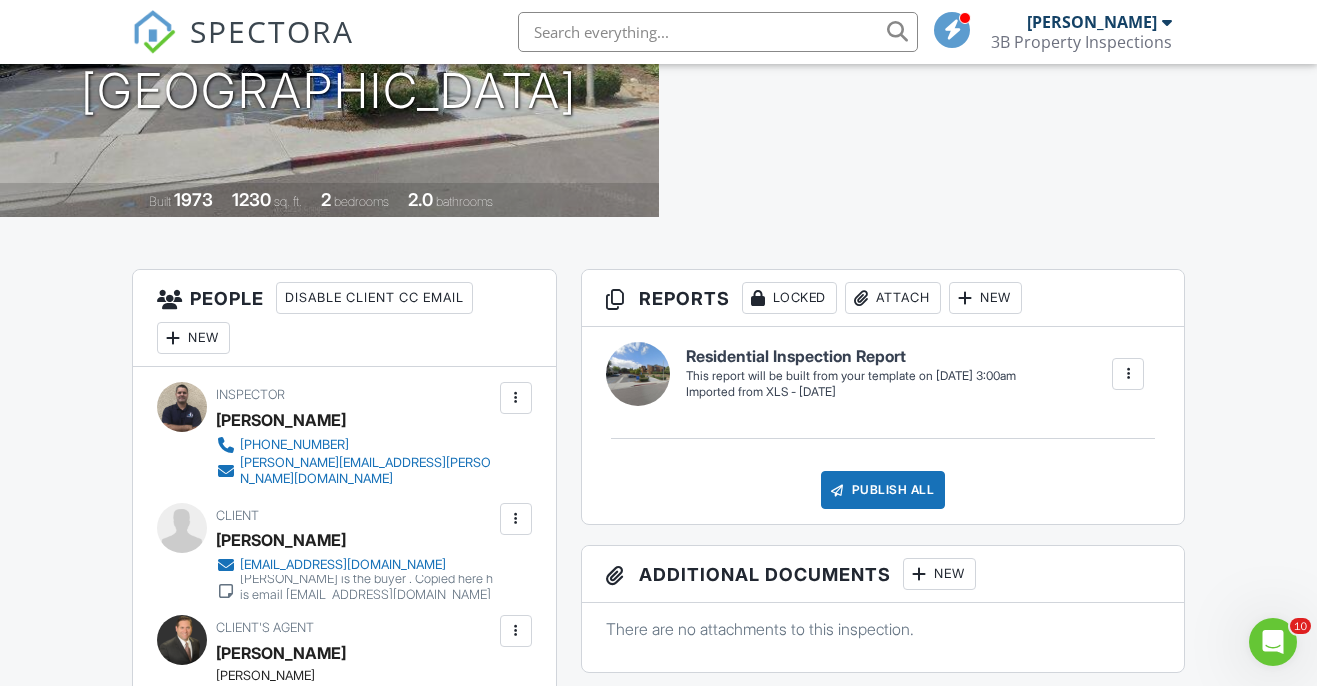 click on "Residential Inspection Report
Imported from XLS - [DATE]
Edit
View
Residential Inspection Report
Imported from XLS - [DATE]
This report will be built from your template on [DATE]  3:00am
Quick Publish
Copy
Build Now
[GEOGRAPHIC_DATA]" at bounding box center (915, 374) 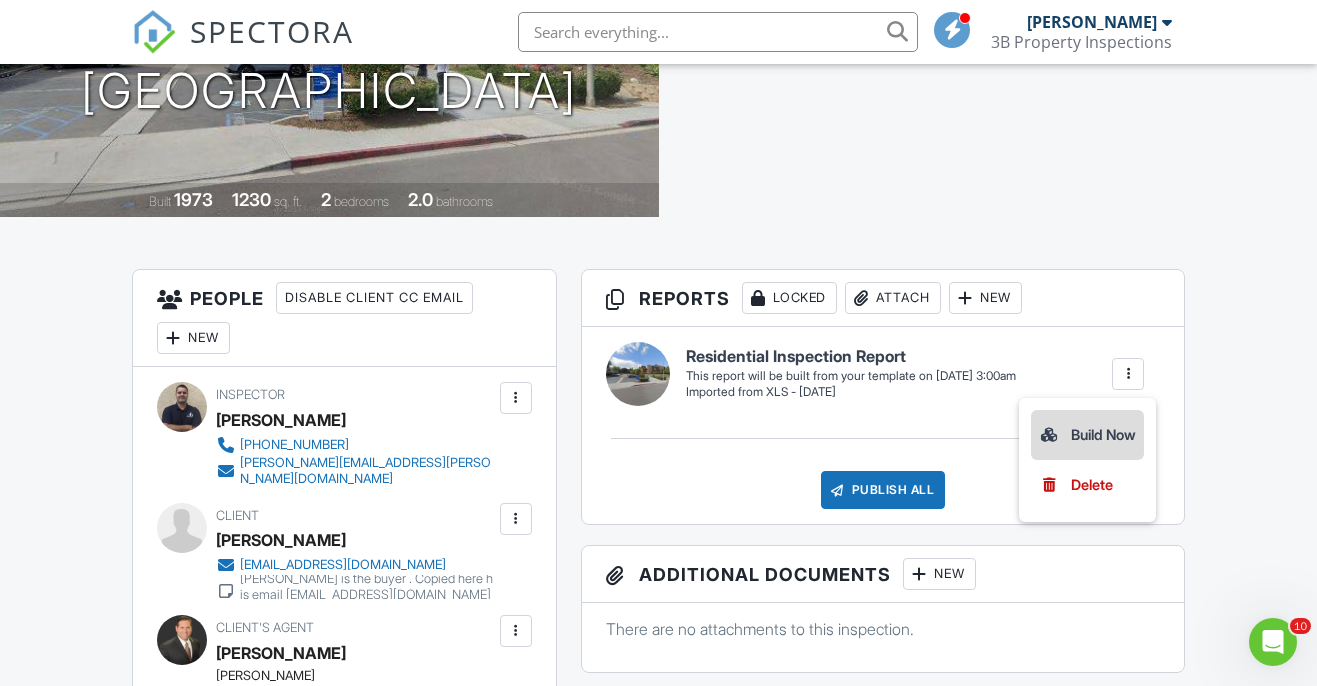 click on "Build Now" at bounding box center [1087, 435] 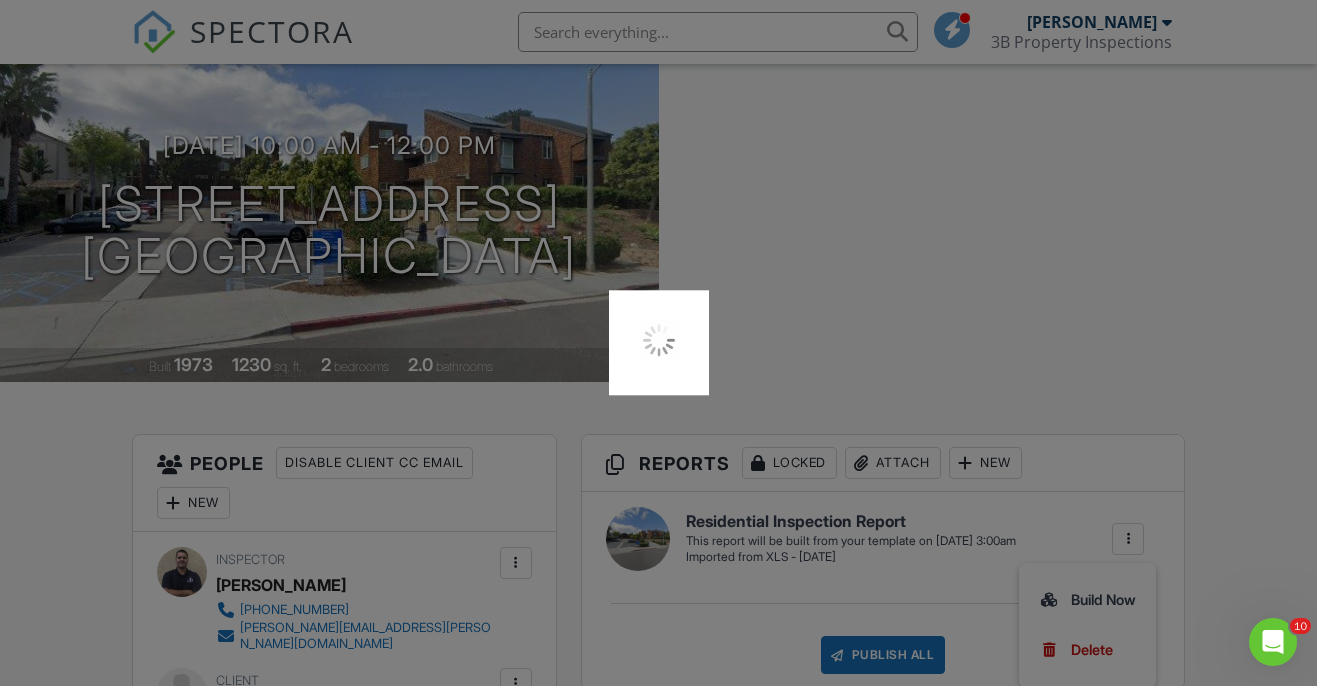 scroll, scrollTop: 294, scrollLeft: 0, axis: vertical 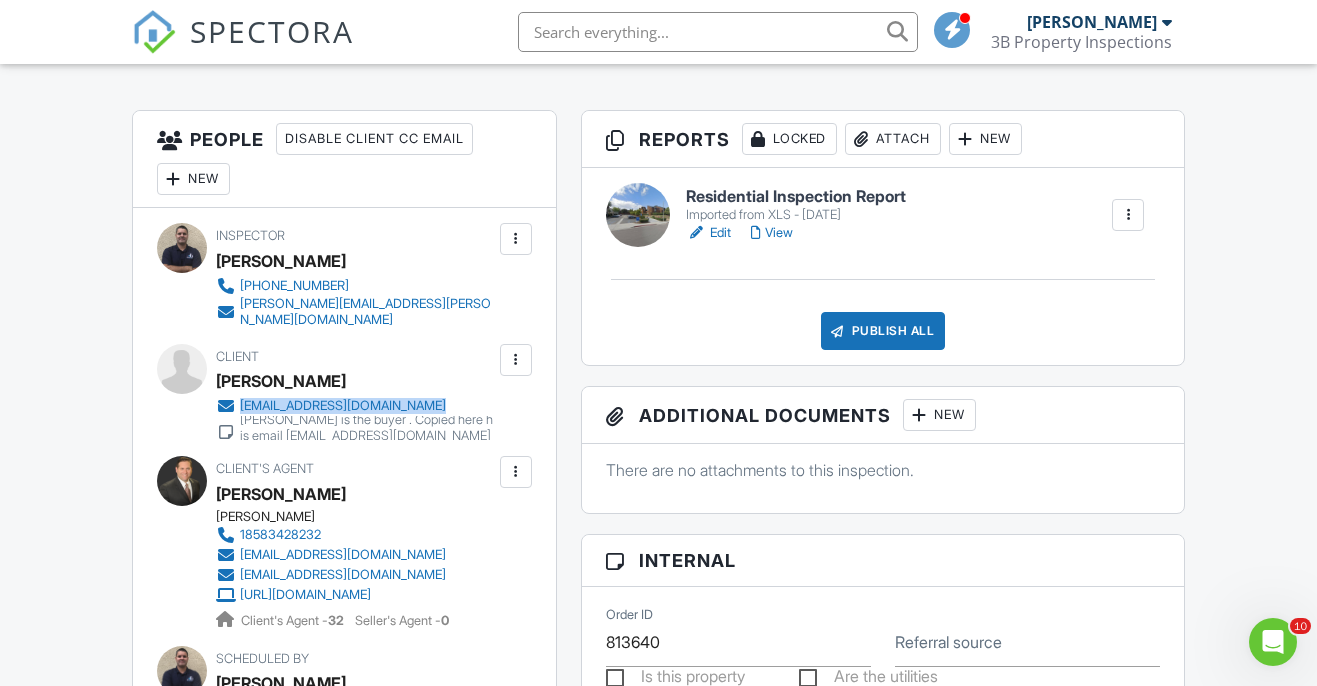 click on "View" at bounding box center [772, 233] 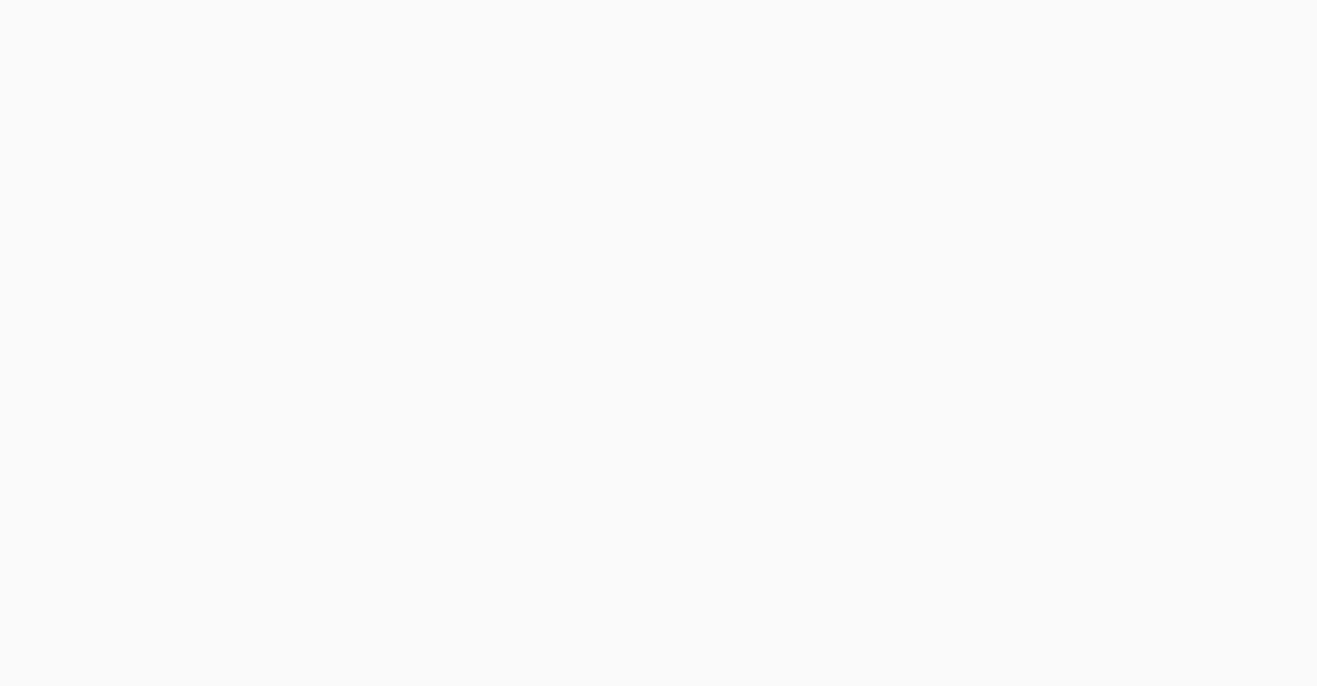 scroll, scrollTop: 0, scrollLeft: 0, axis: both 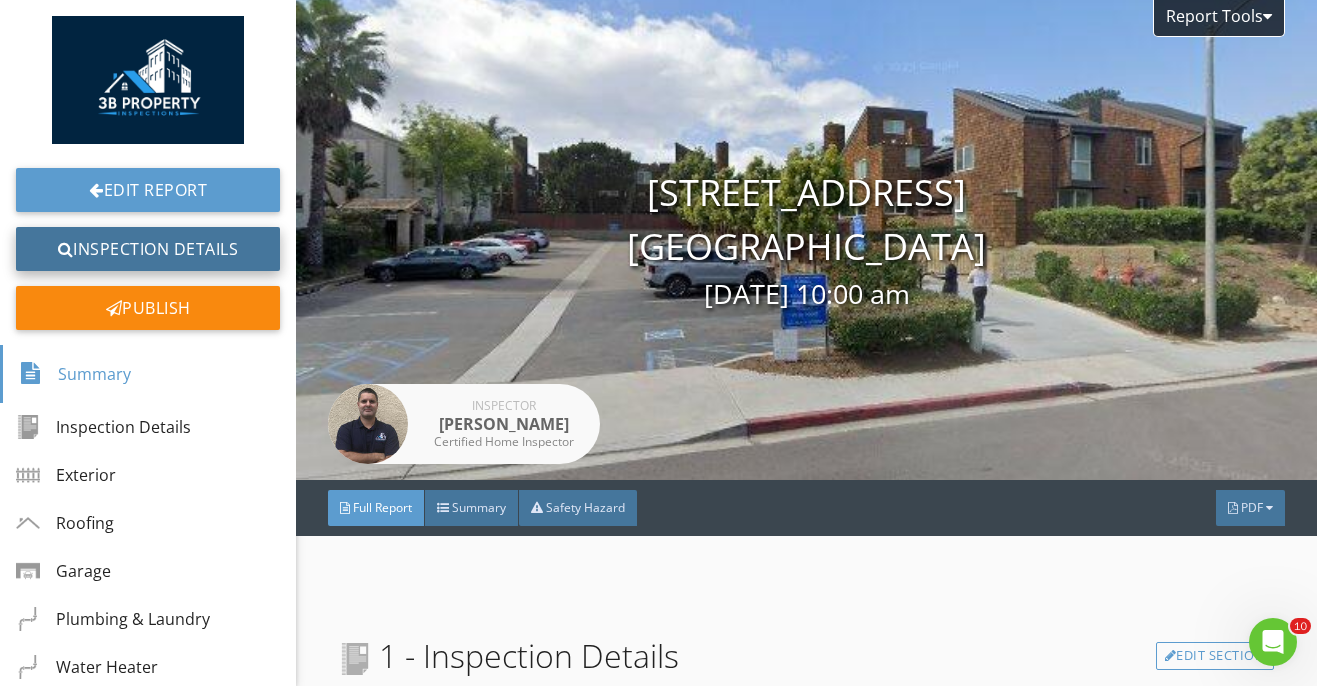 click on "Inspection Details" at bounding box center (148, 249) 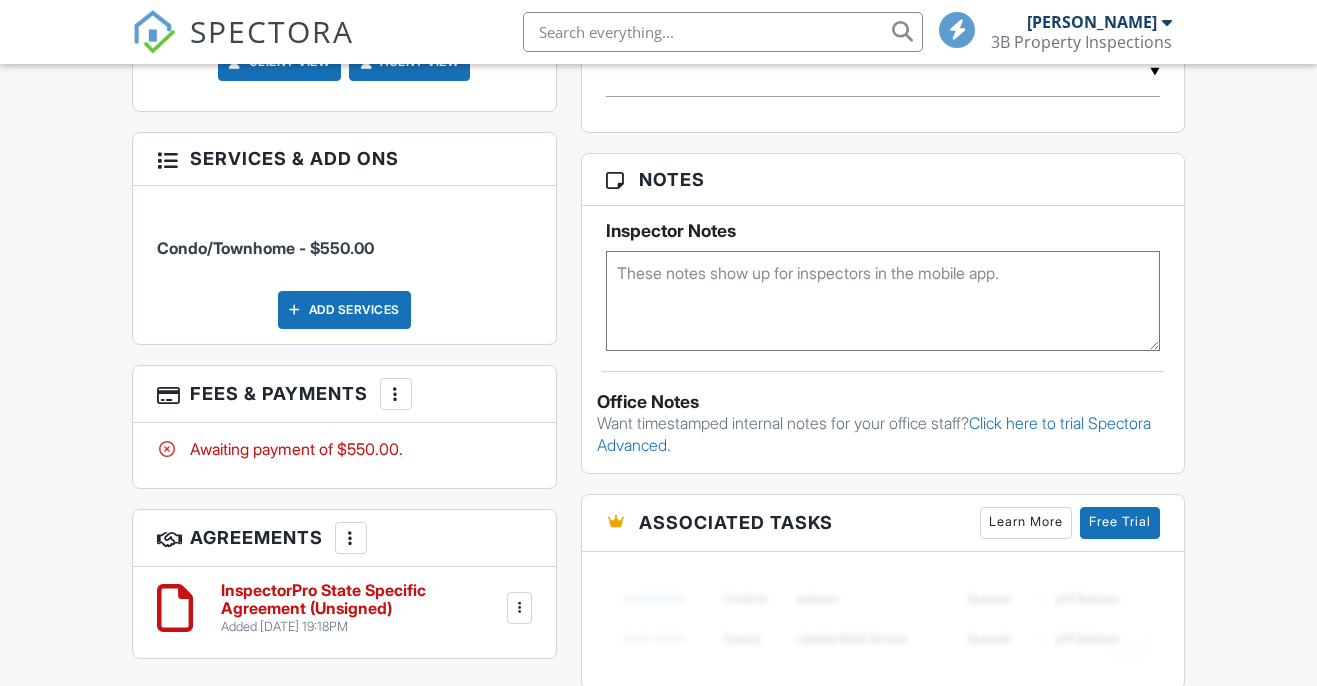 scroll, scrollTop: 1230, scrollLeft: 0, axis: vertical 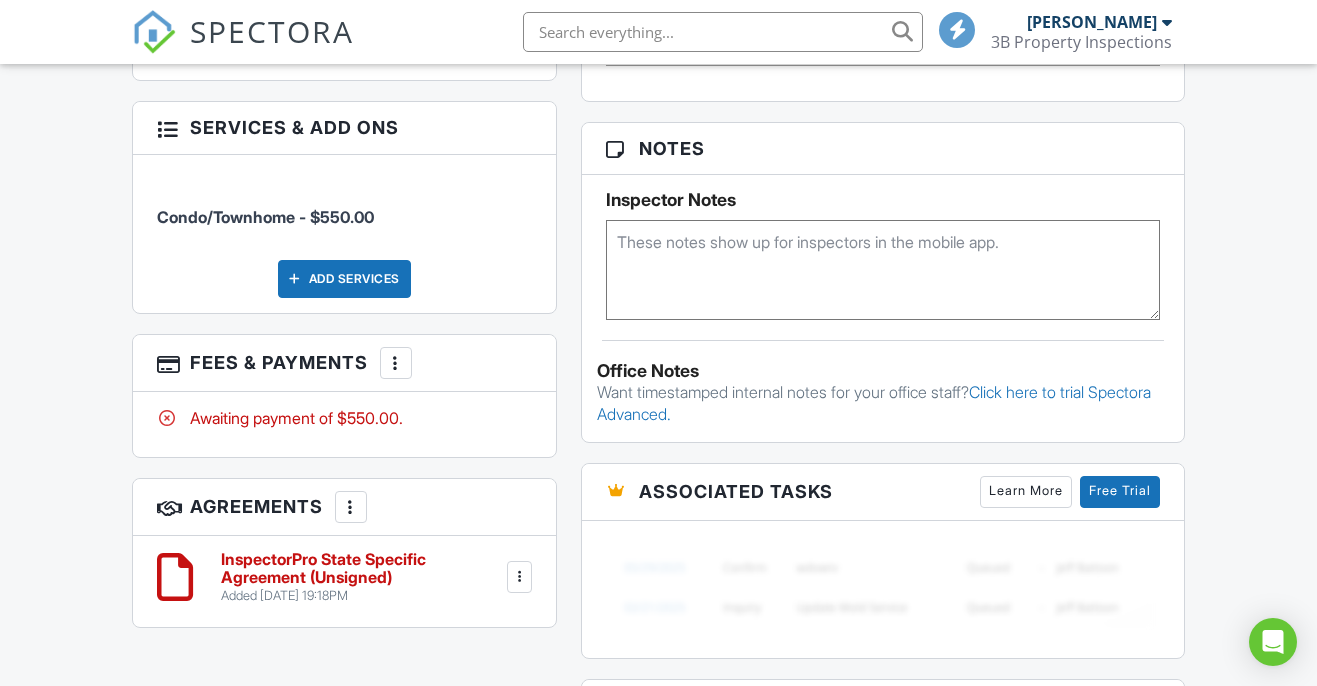 click on "InspectorPro State Specific Agreement
(Unsigned)" at bounding box center (362, 568) 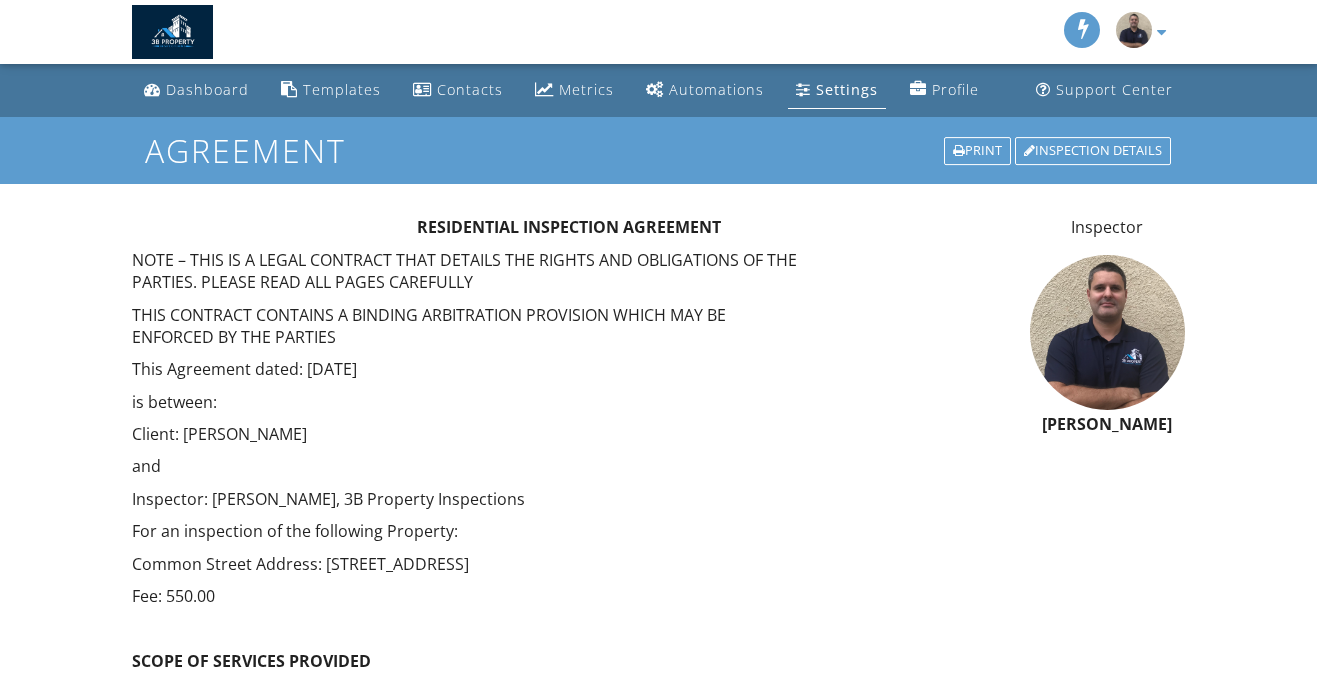 scroll, scrollTop: 0, scrollLeft: 0, axis: both 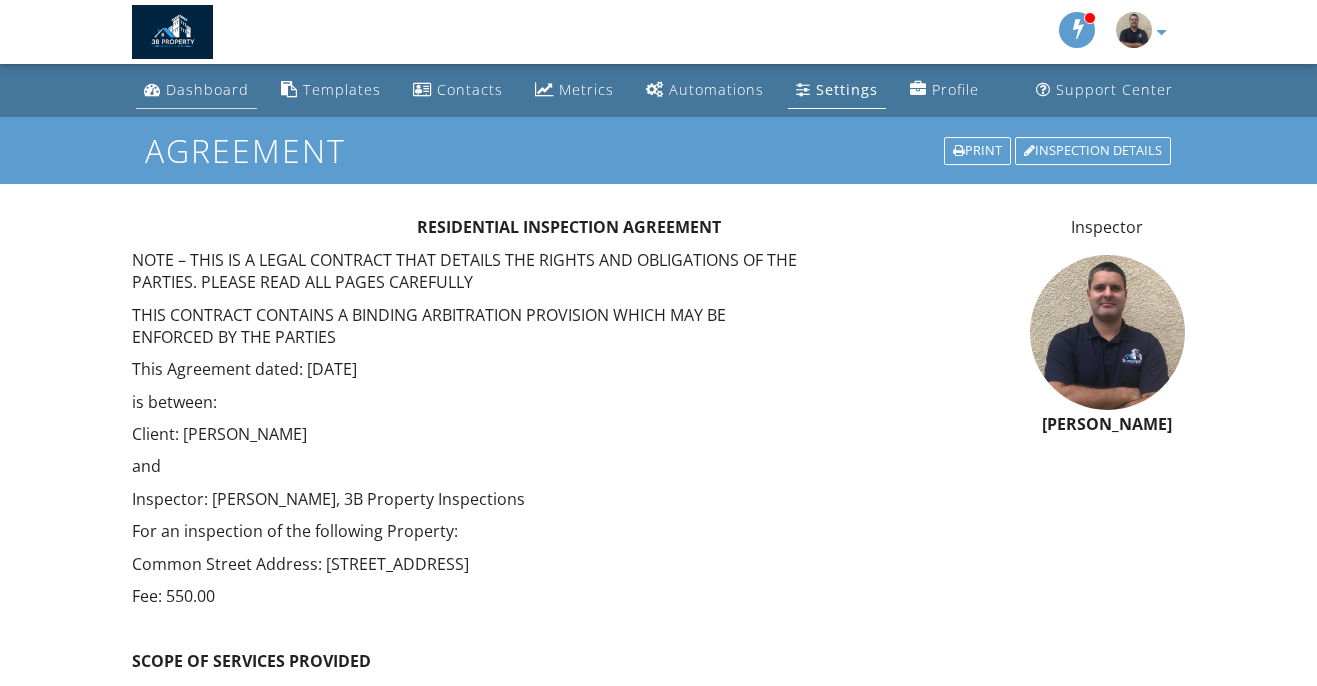 click on "Dashboard" at bounding box center (207, 89) 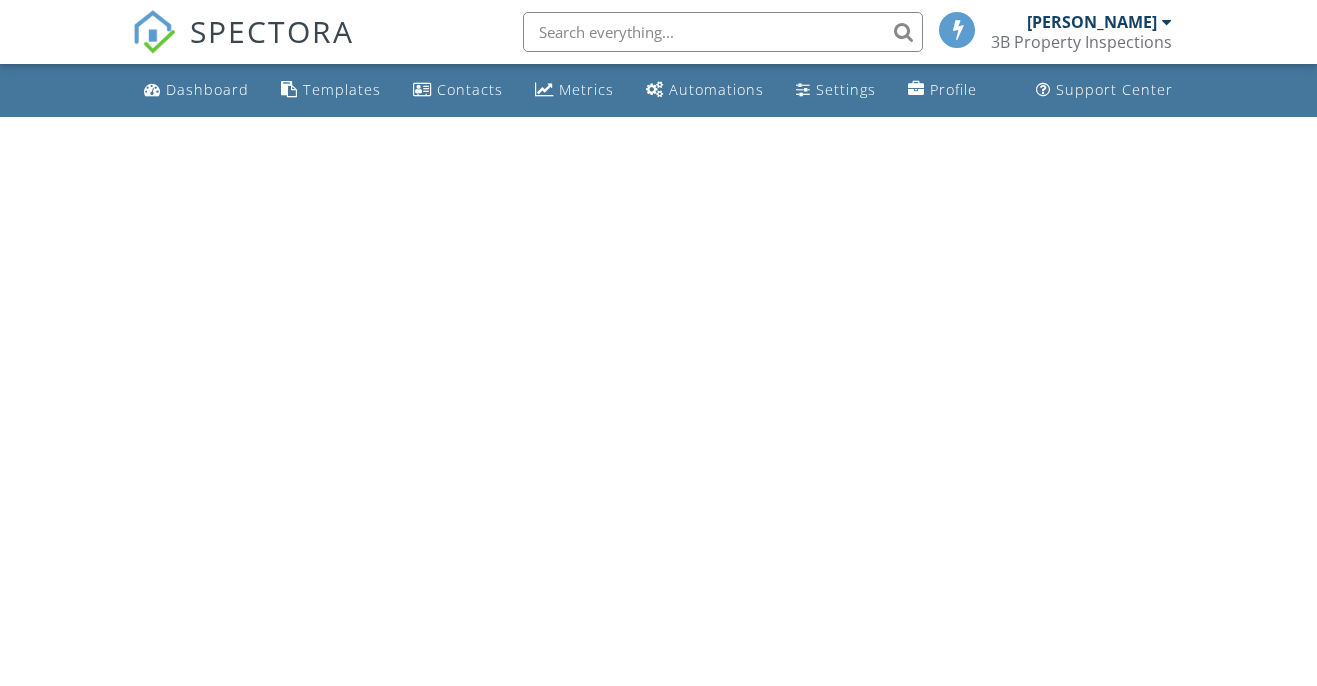 scroll, scrollTop: 0, scrollLeft: 0, axis: both 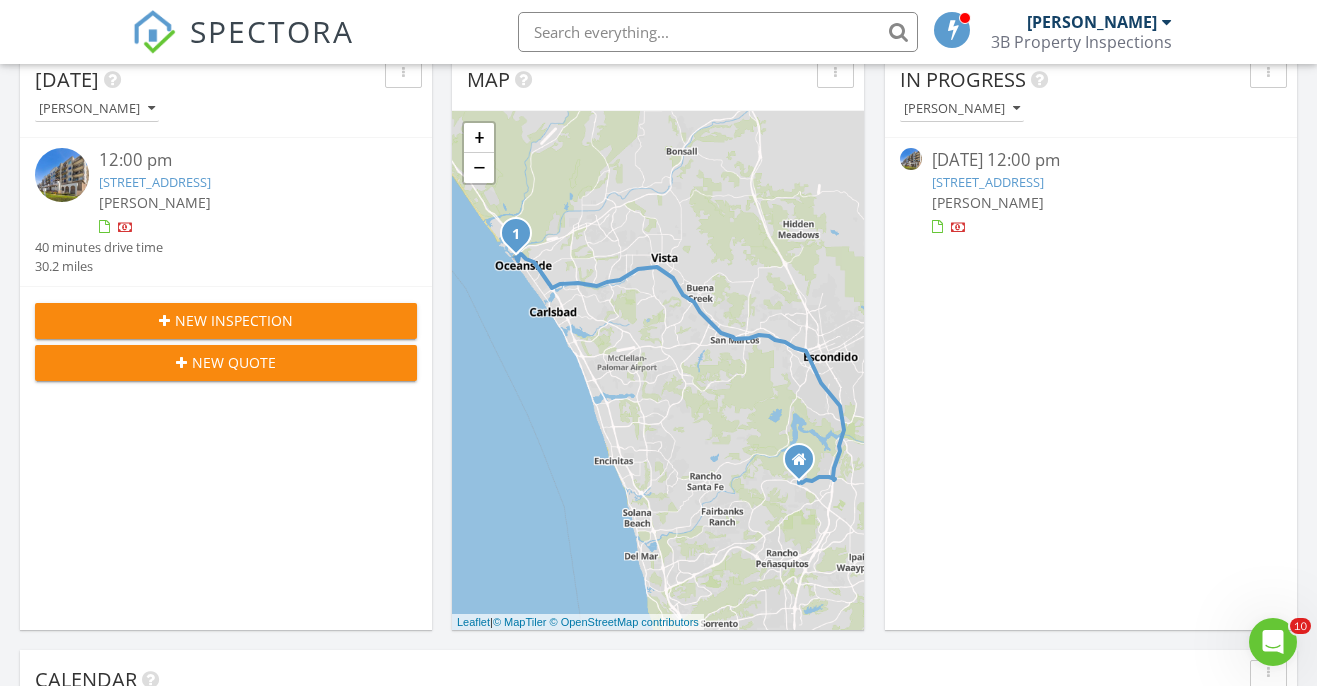 click on "1019 Costa Pacifica Way 1111, Oceanside, CA 92054" at bounding box center [155, 182] 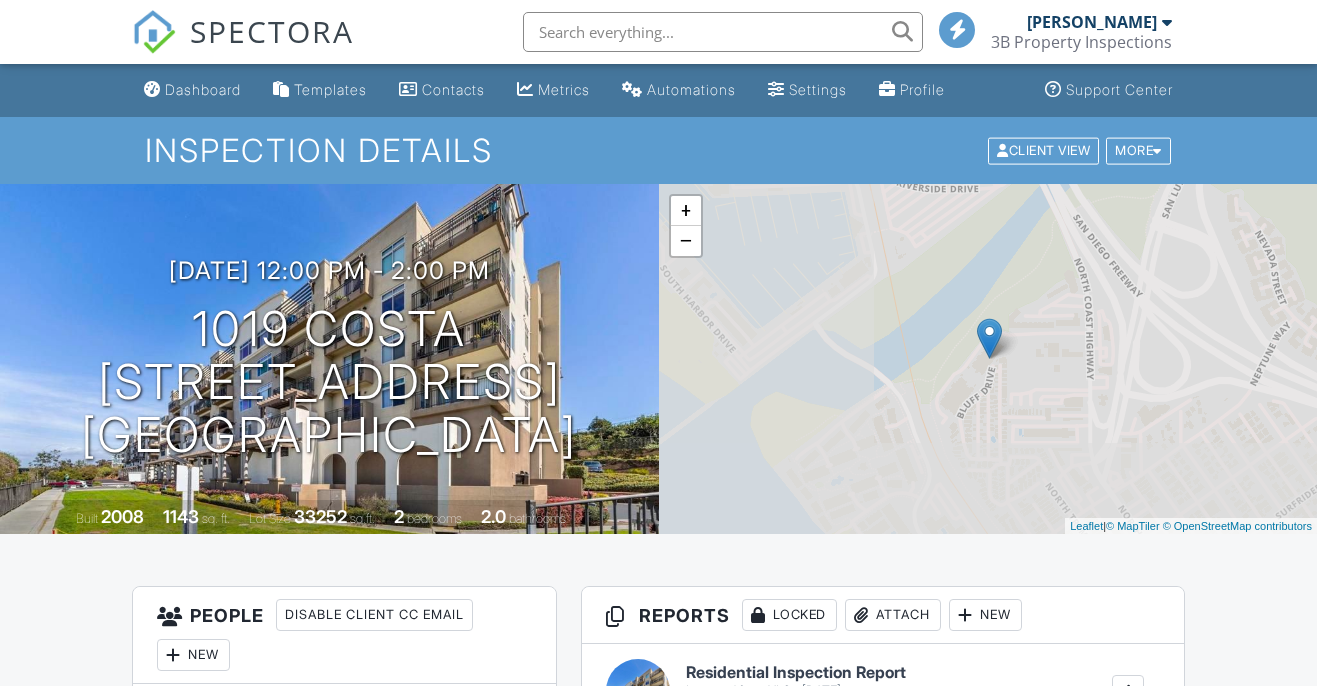 scroll, scrollTop: 50, scrollLeft: 0, axis: vertical 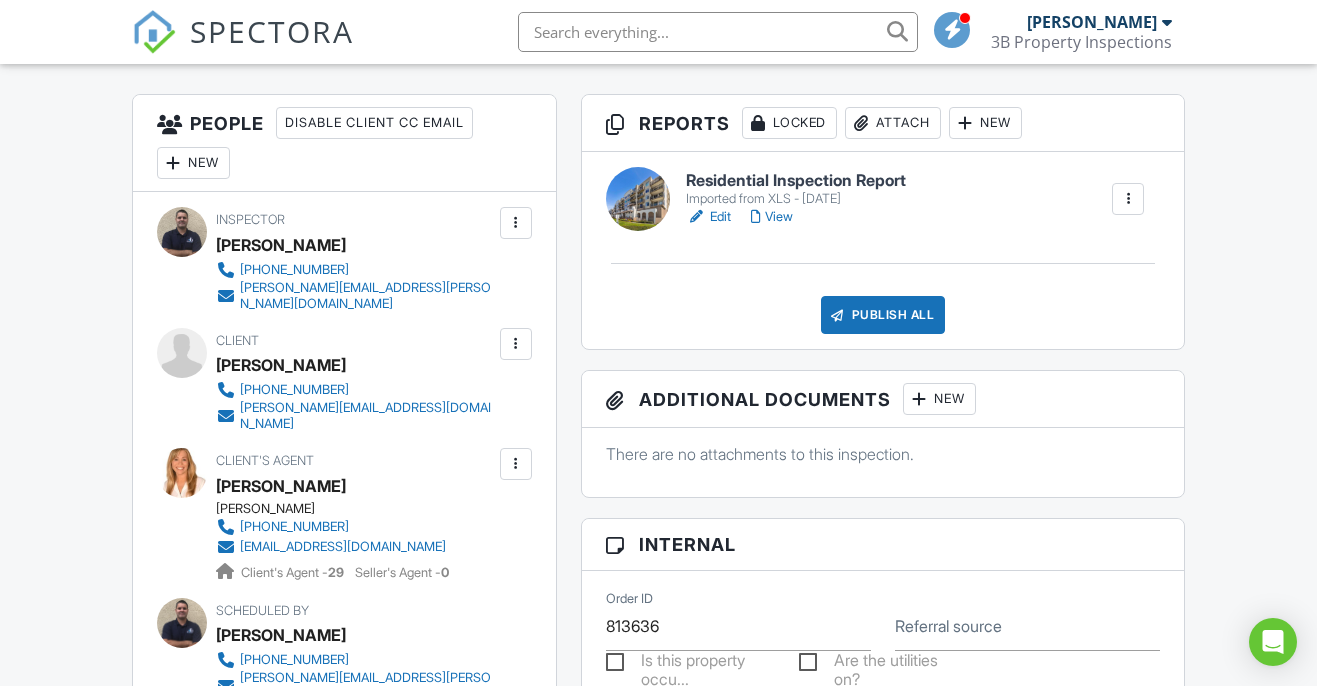 click on "View" at bounding box center (772, 217) 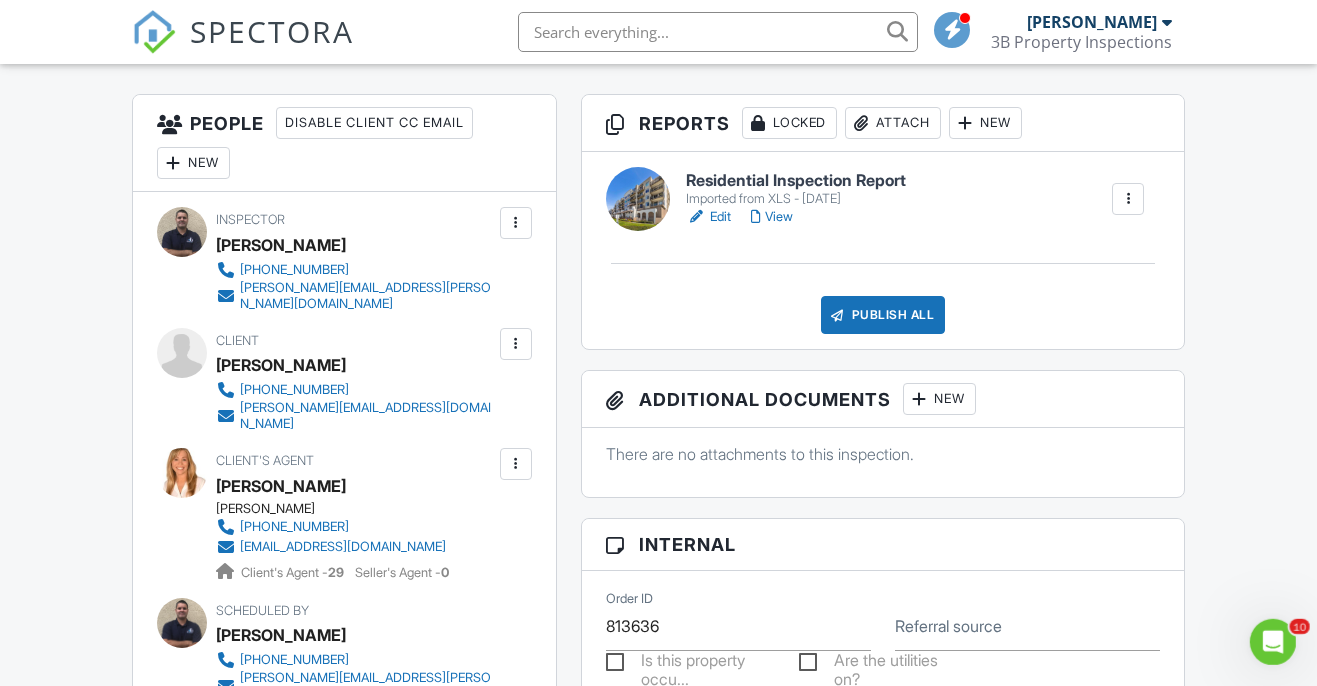 scroll, scrollTop: 0, scrollLeft: 0, axis: both 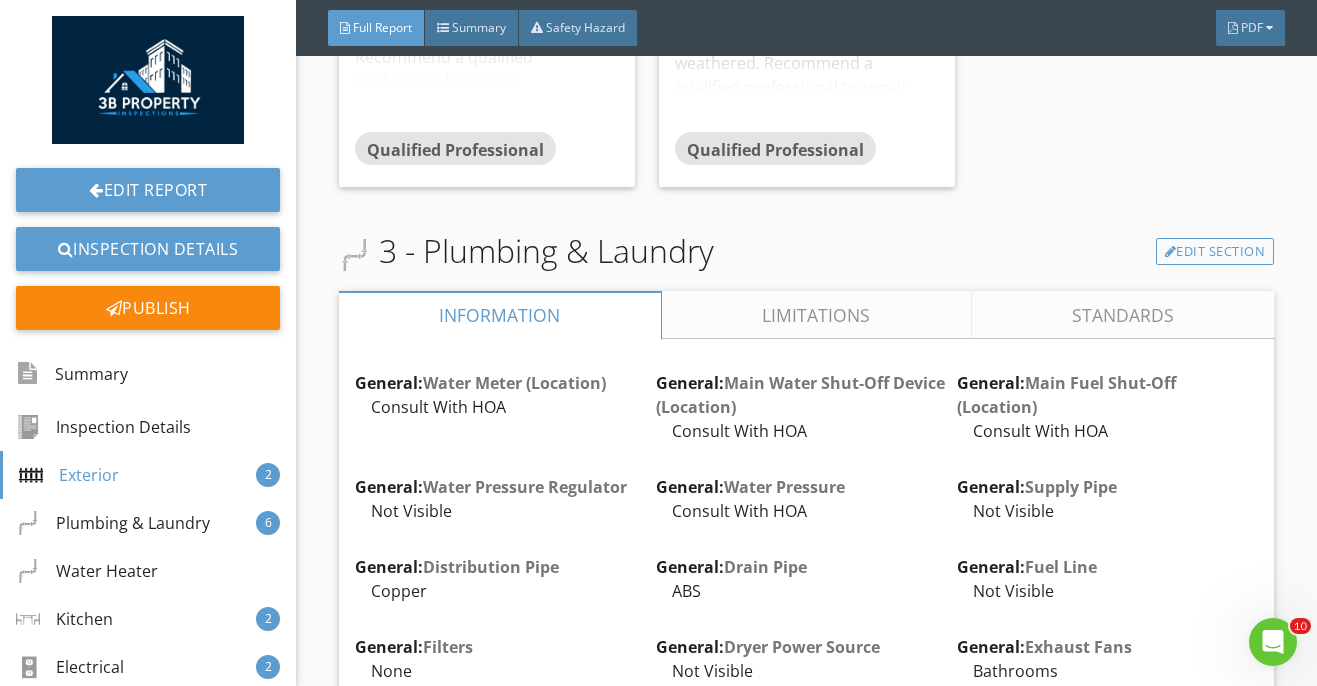 click on "Limitations" at bounding box center [817, 315] 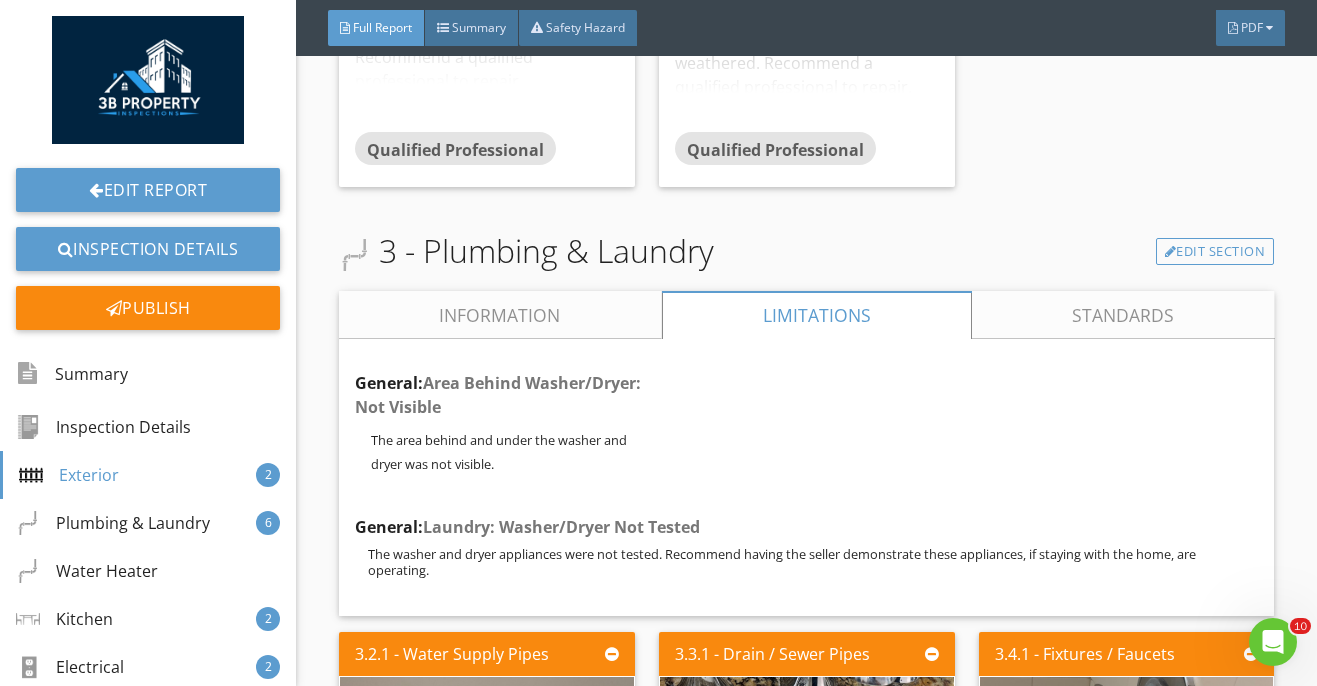 click on "Information" at bounding box center (500, 315) 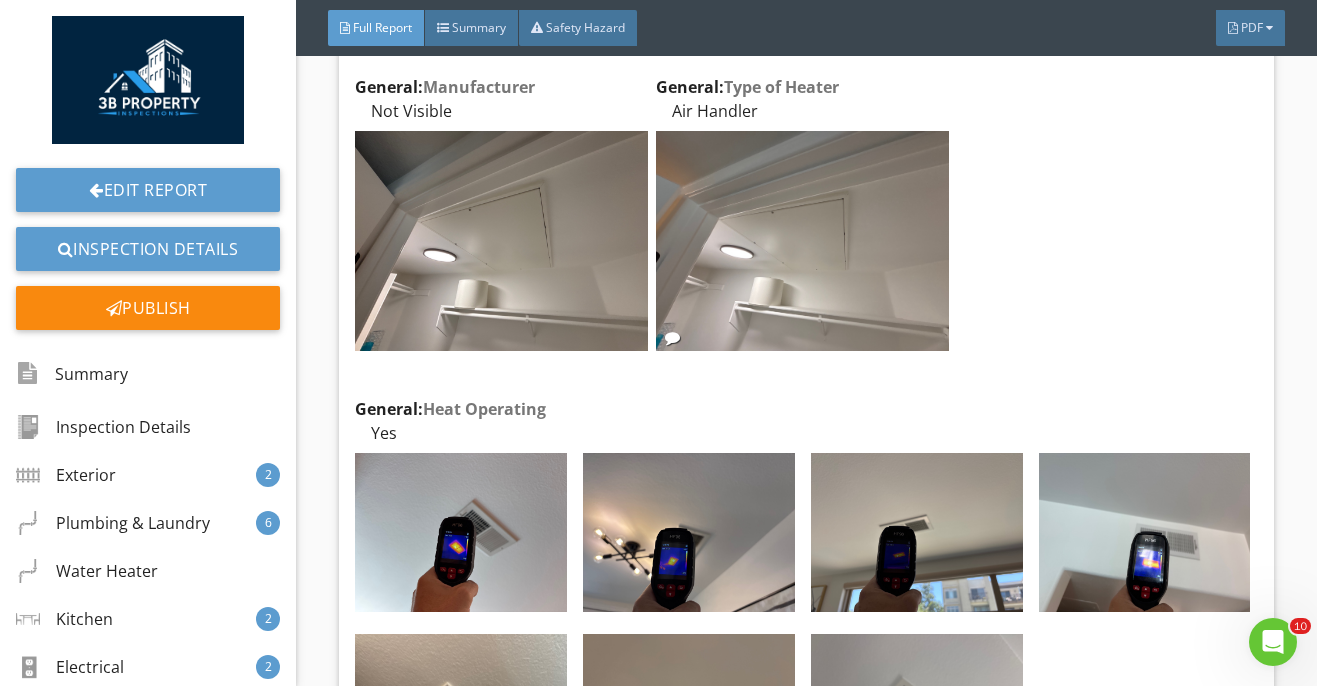 scroll, scrollTop: 11419, scrollLeft: 0, axis: vertical 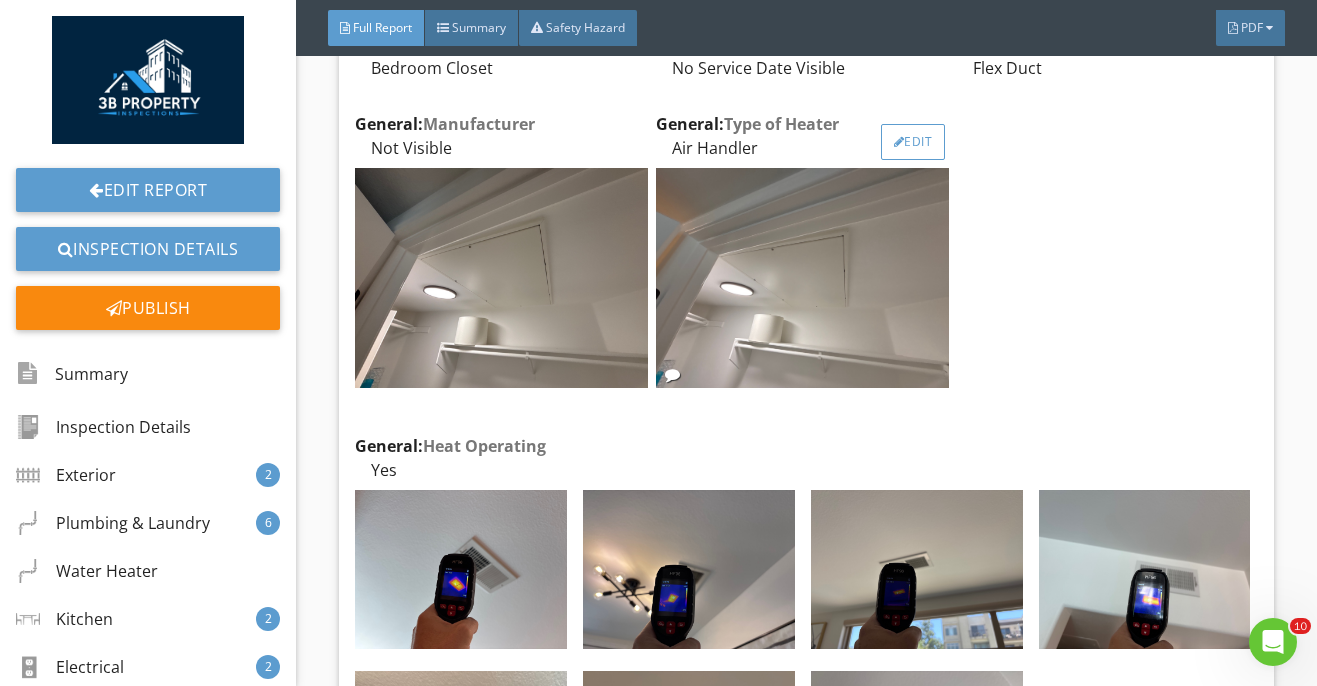 click on "Edit" at bounding box center [913, 142] 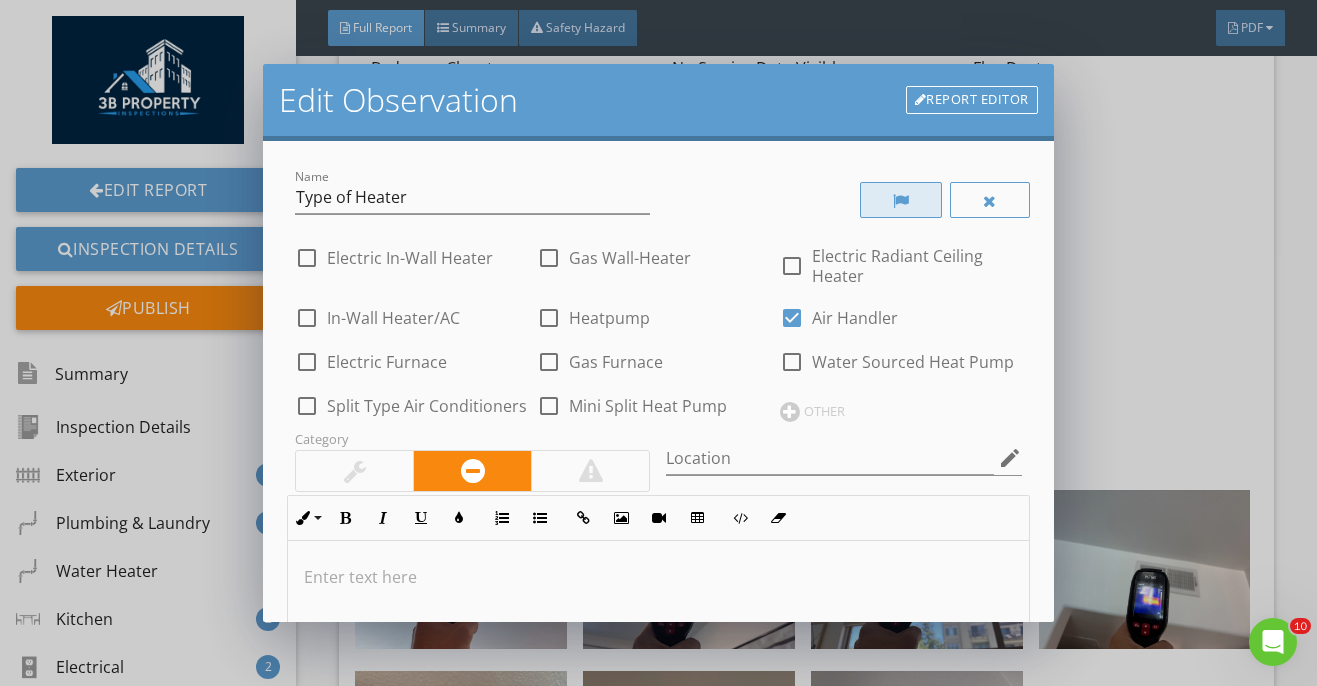 click at bounding box center (901, 201) 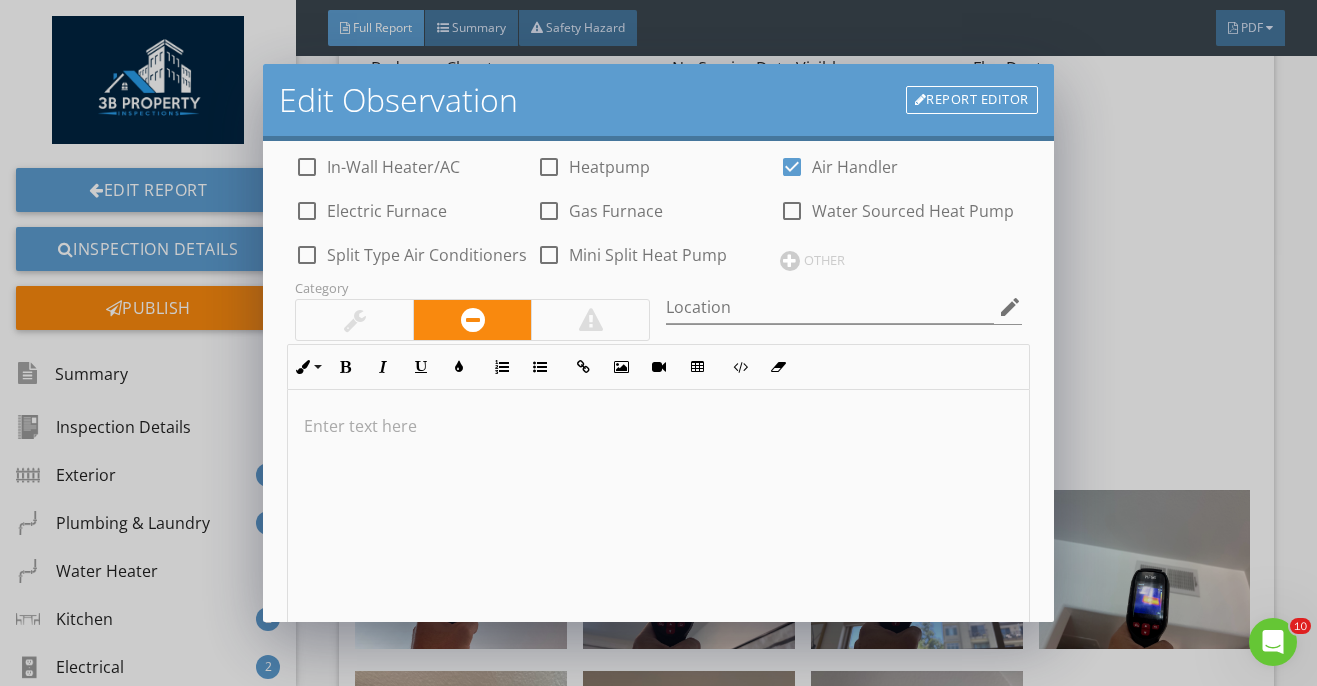 scroll, scrollTop: 423, scrollLeft: 0, axis: vertical 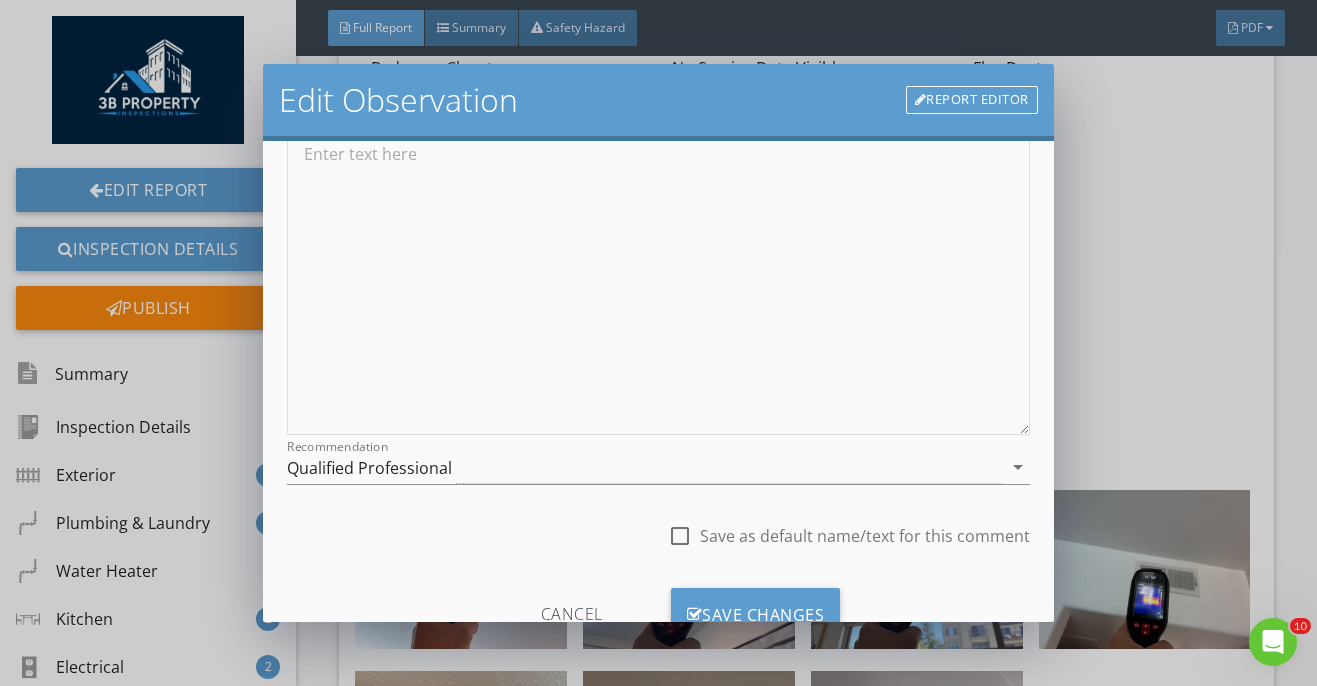 click on "Cancel
Save Changes" at bounding box center [658, 622] 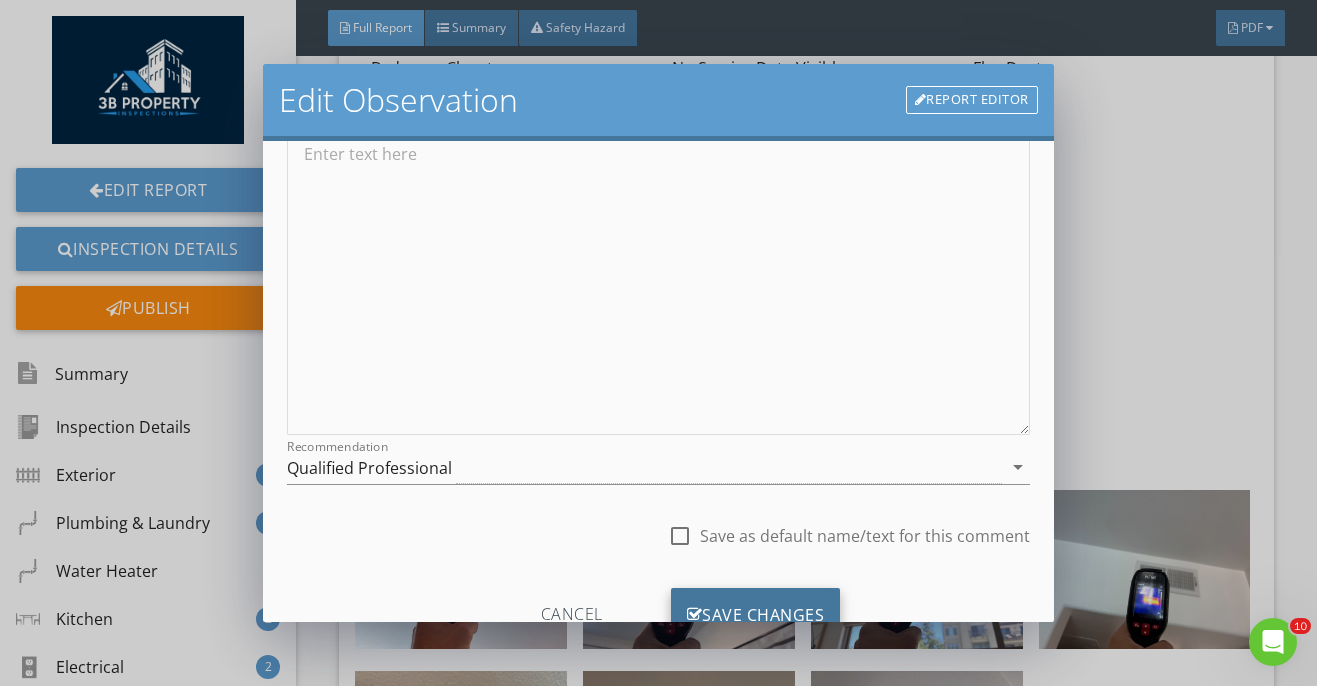 click on "Save Changes" at bounding box center (756, 615) 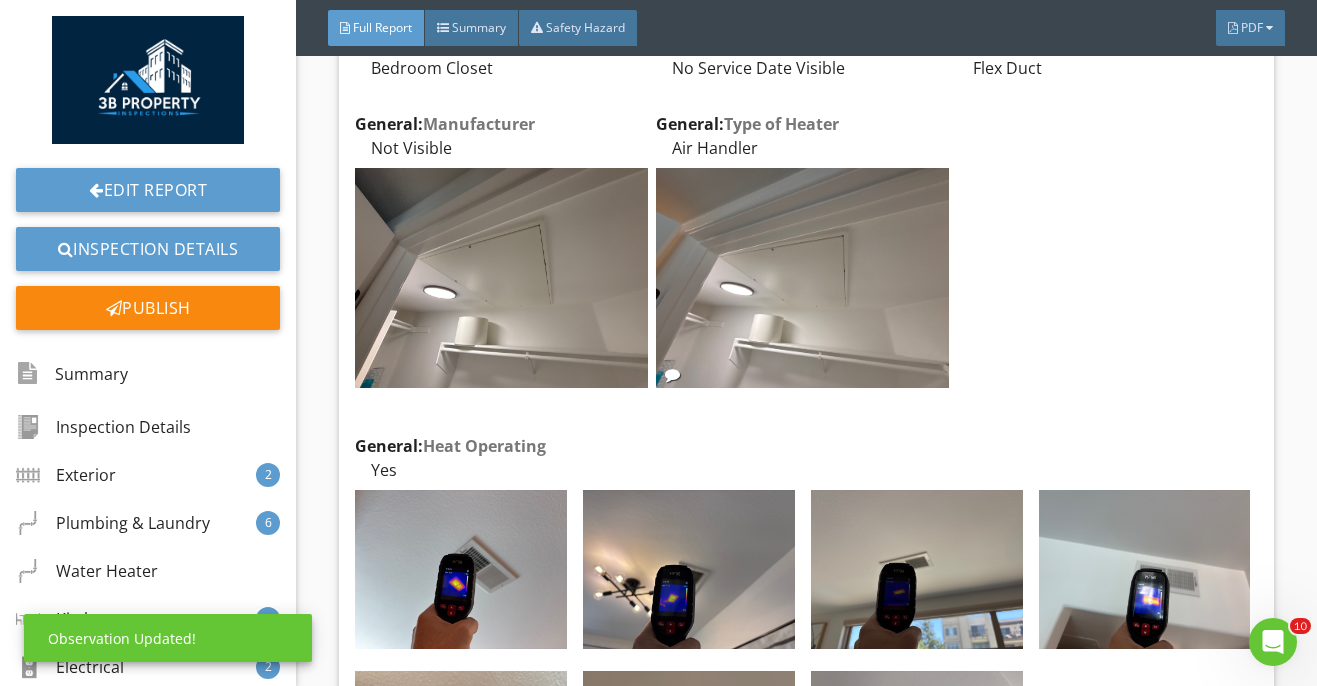 scroll, scrollTop: 262, scrollLeft: 0, axis: vertical 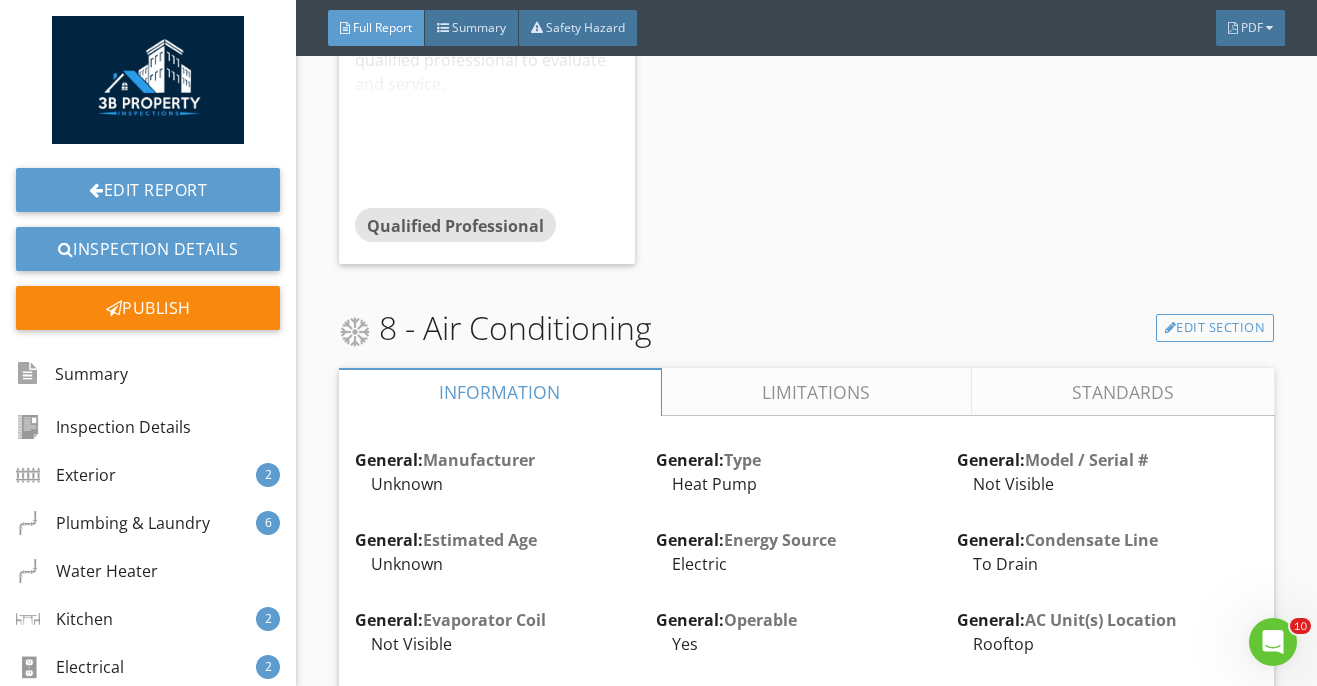 click on "Limitations" at bounding box center [817, 392] 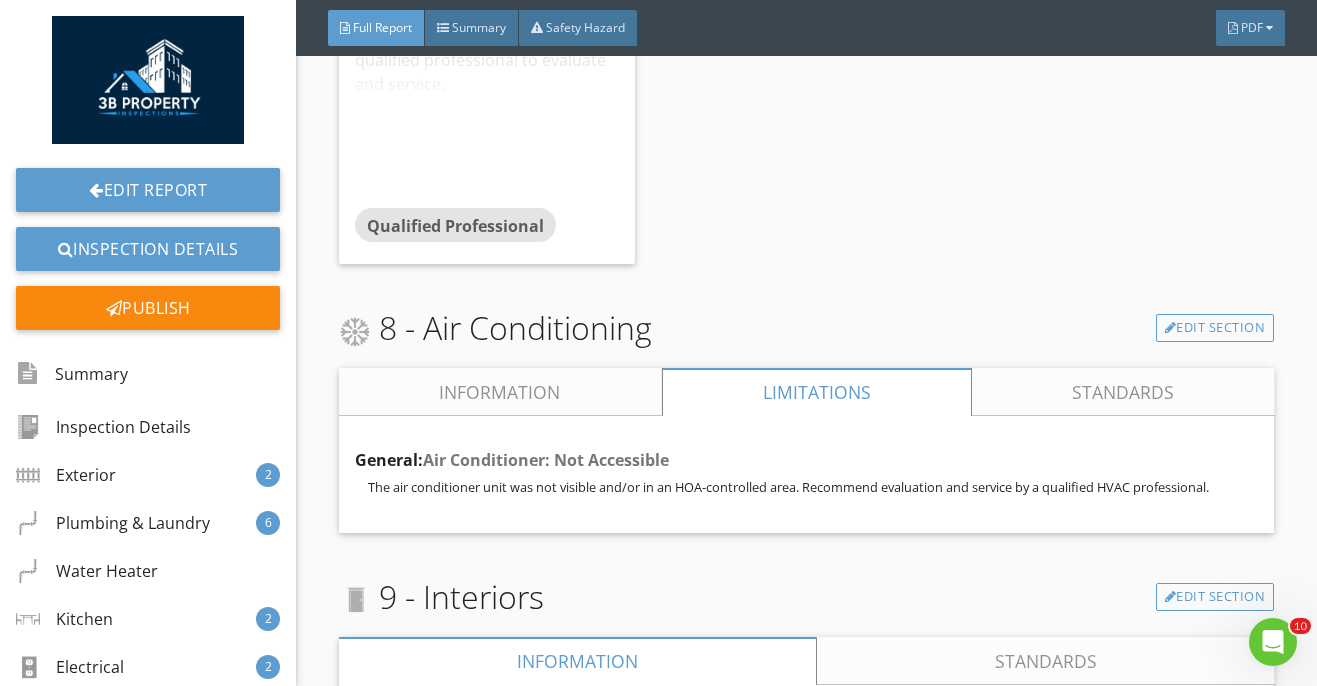scroll, scrollTop: 13152, scrollLeft: 0, axis: vertical 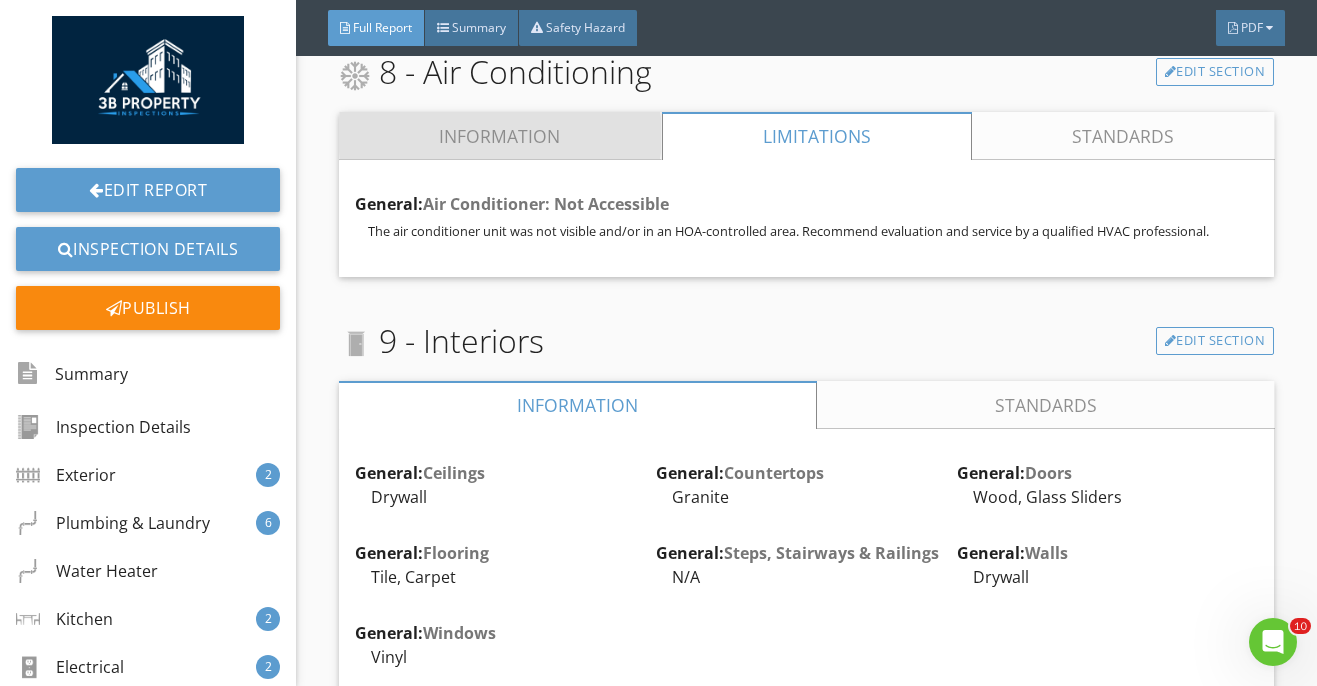 click on "Information" at bounding box center (500, 136) 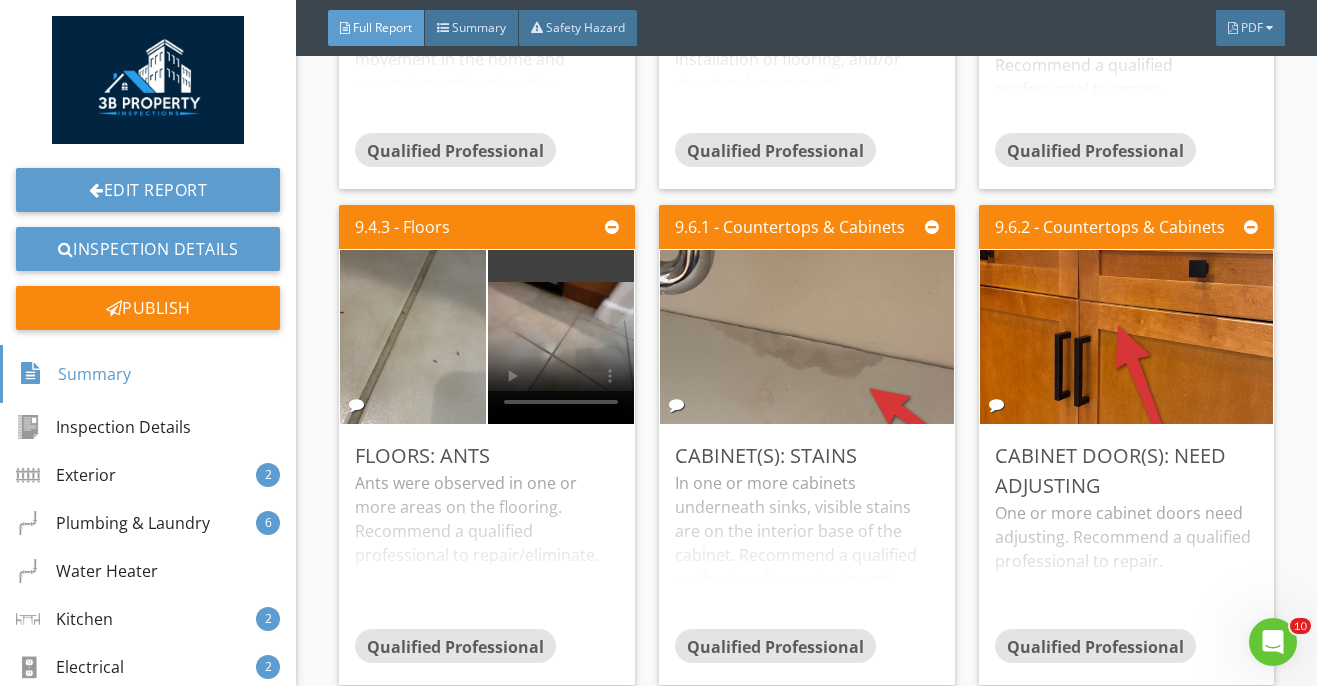 scroll, scrollTop: 17483, scrollLeft: 0, axis: vertical 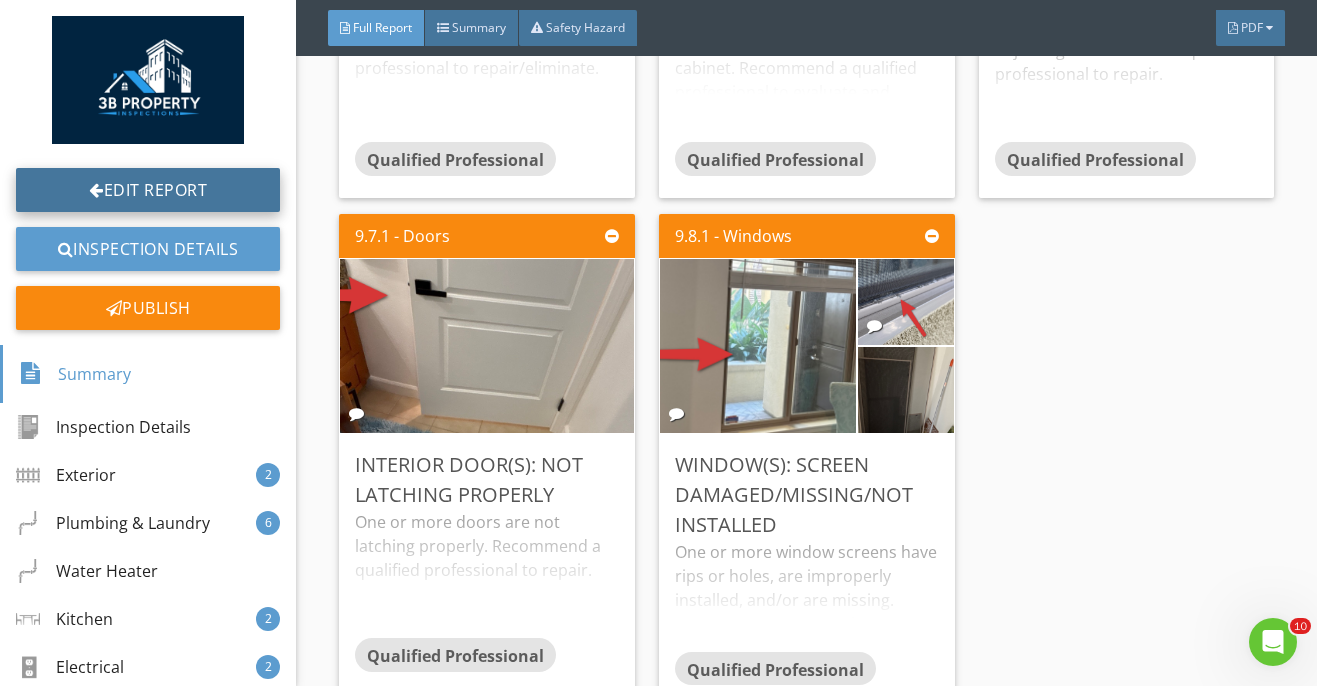 click on "Edit Report" at bounding box center (148, 190) 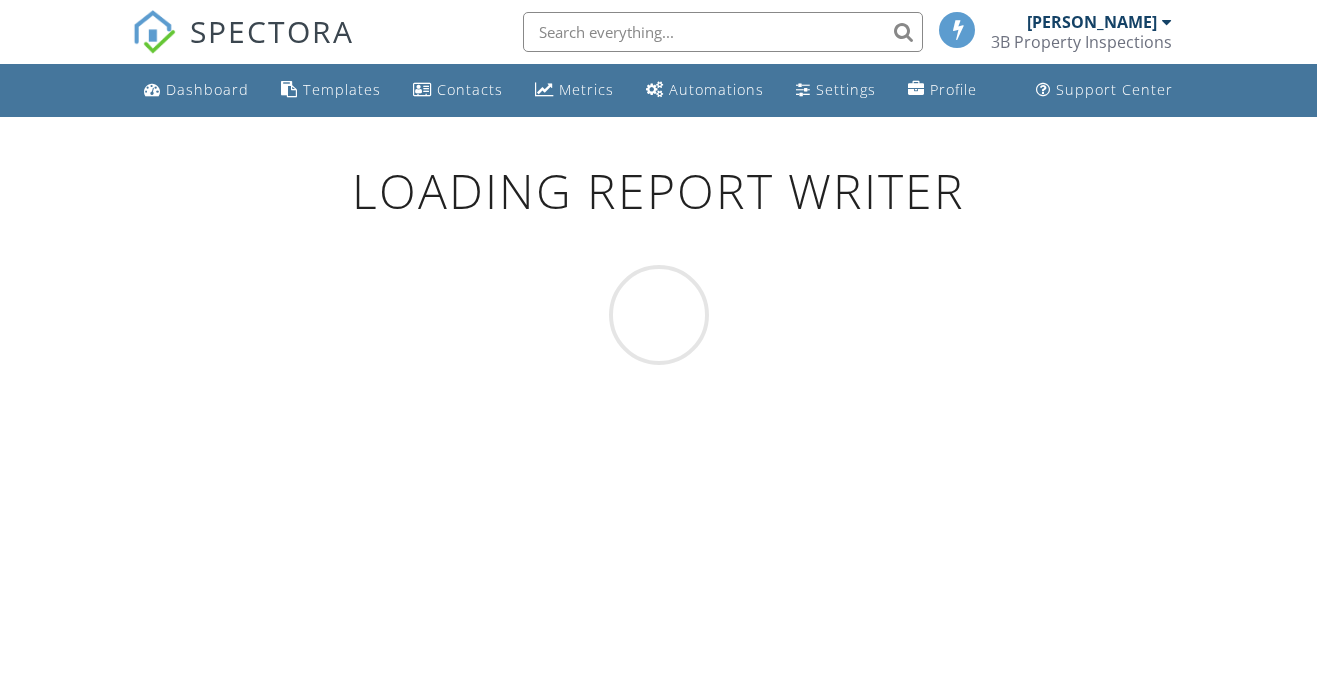scroll, scrollTop: 0, scrollLeft: 0, axis: both 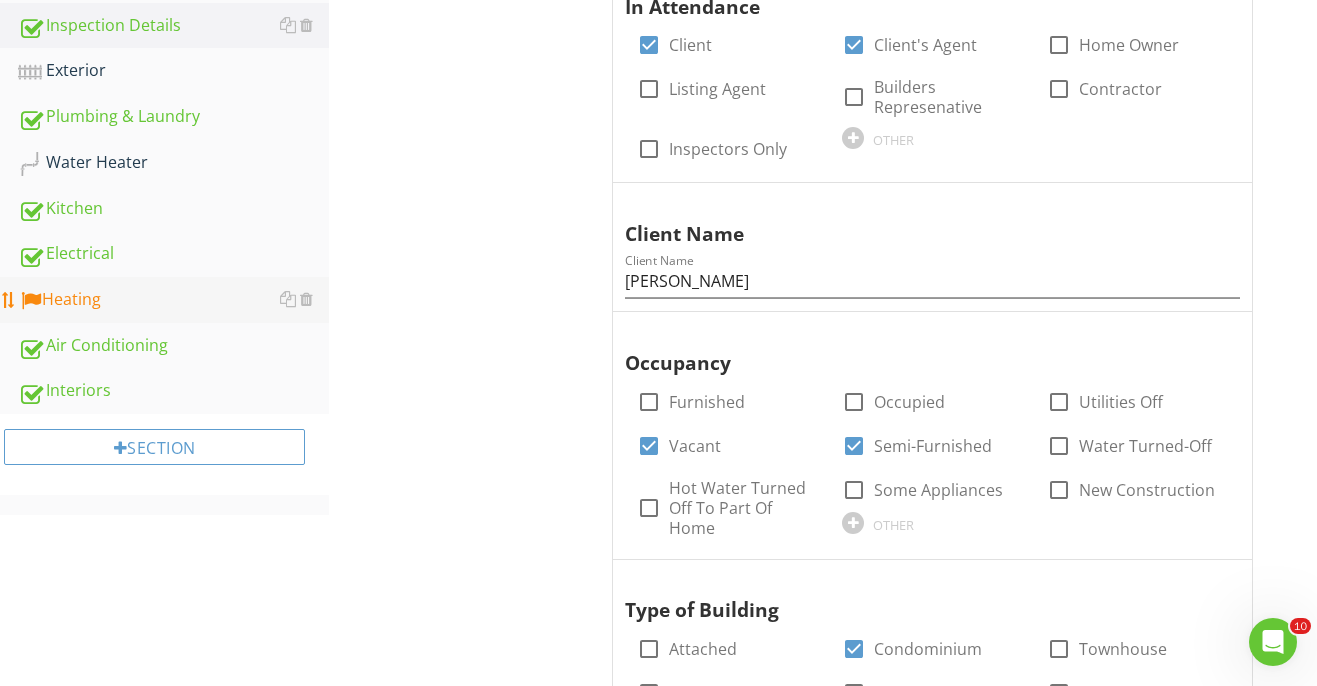 click on "Heating" at bounding box center [173, 300] 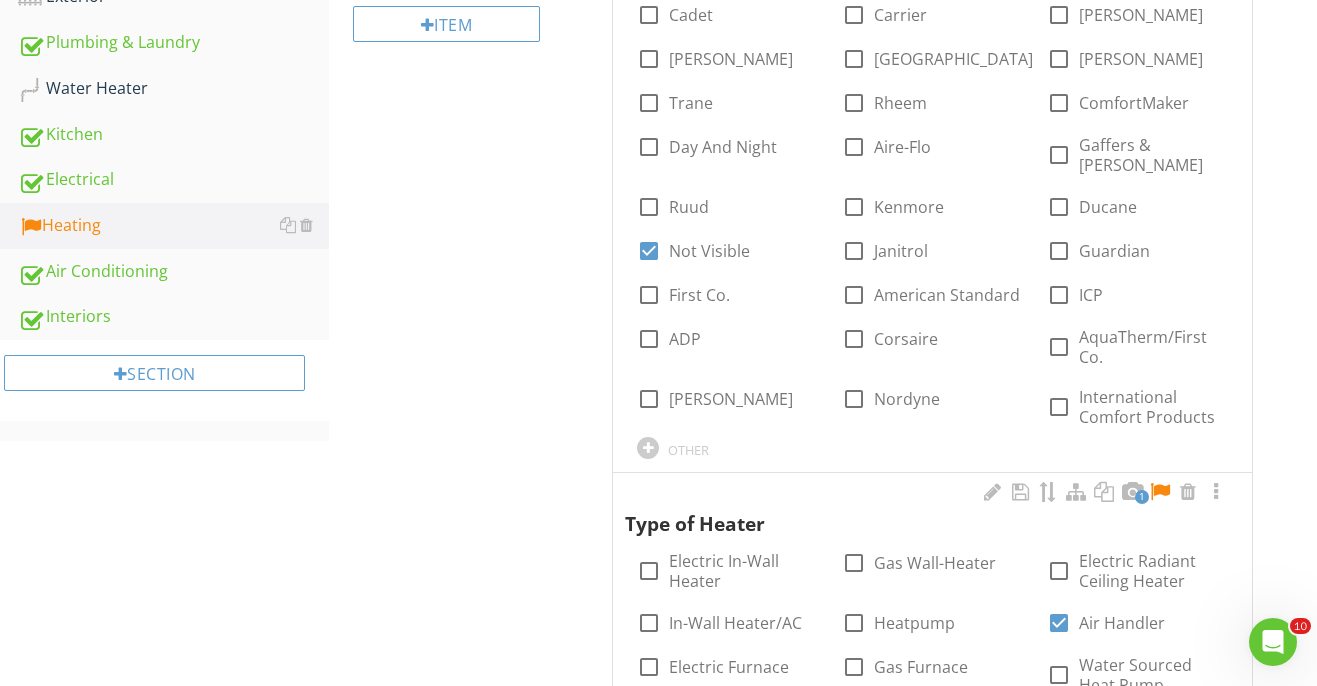 scroll, scrollTop: 625, scrollLeft: 0, axis: vertical 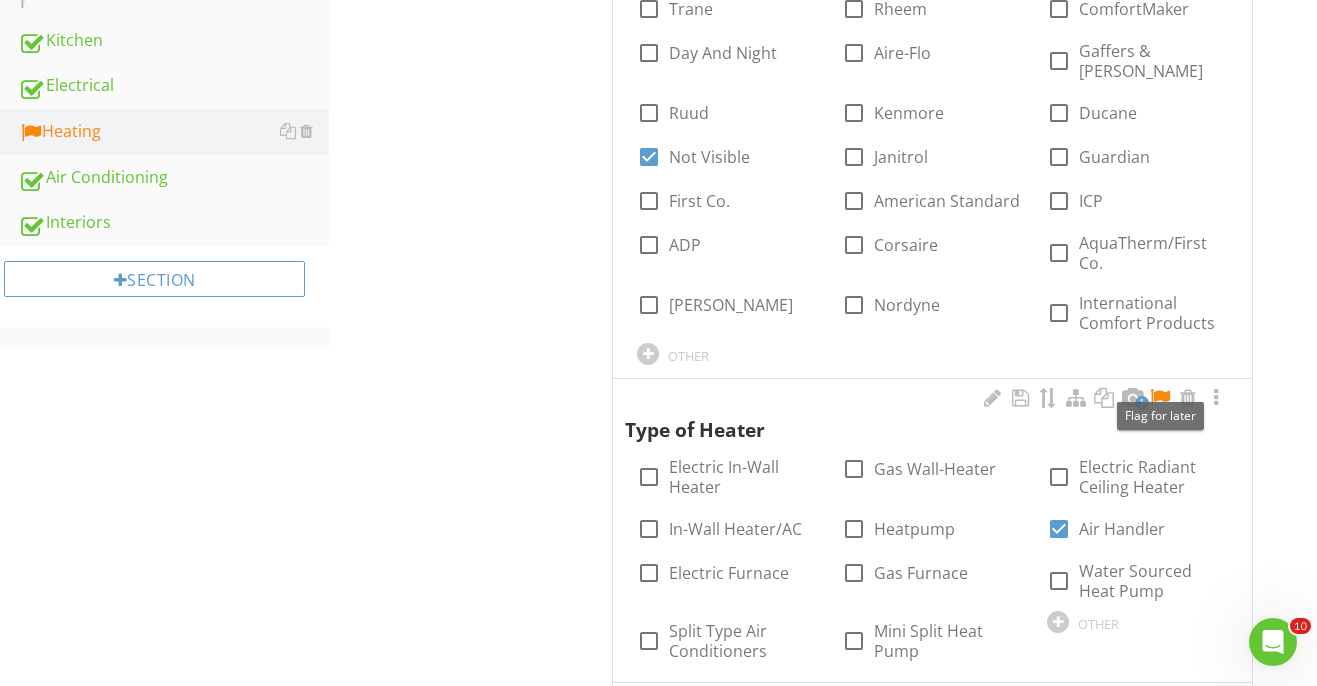 click at bounding box center (1160, 398) 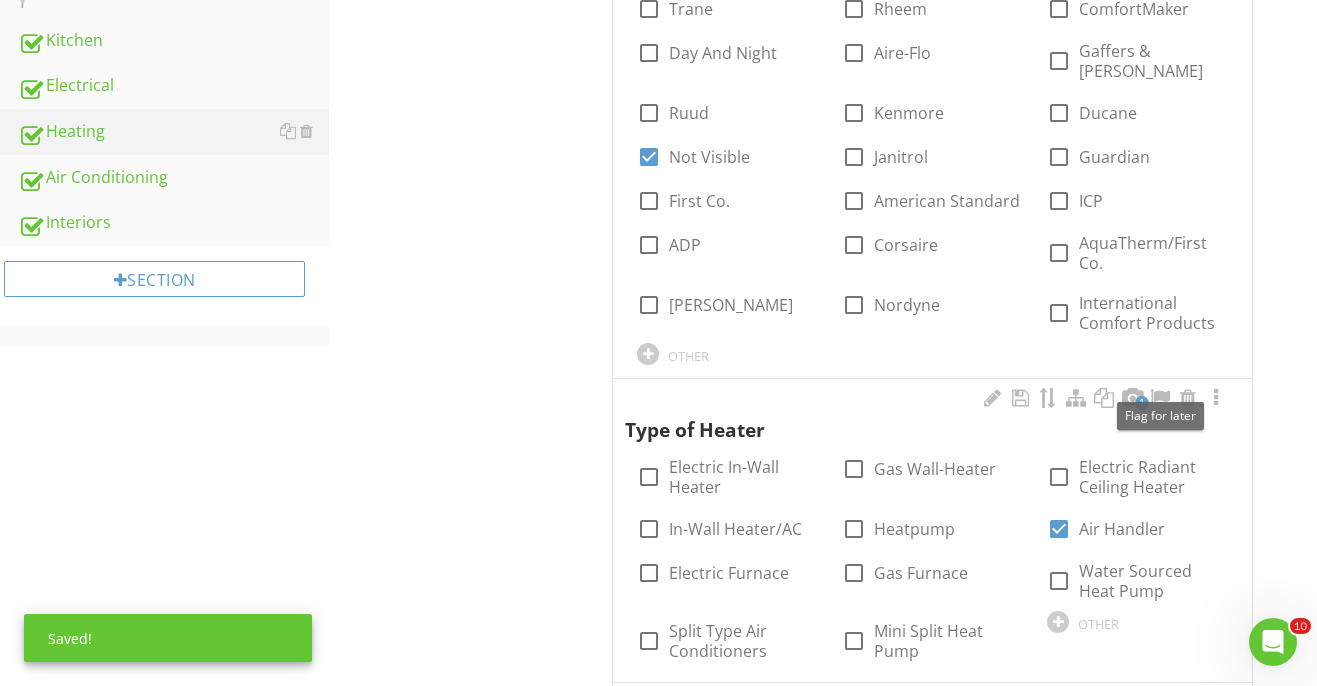 click on "1" at bounding box center [1142, 403] 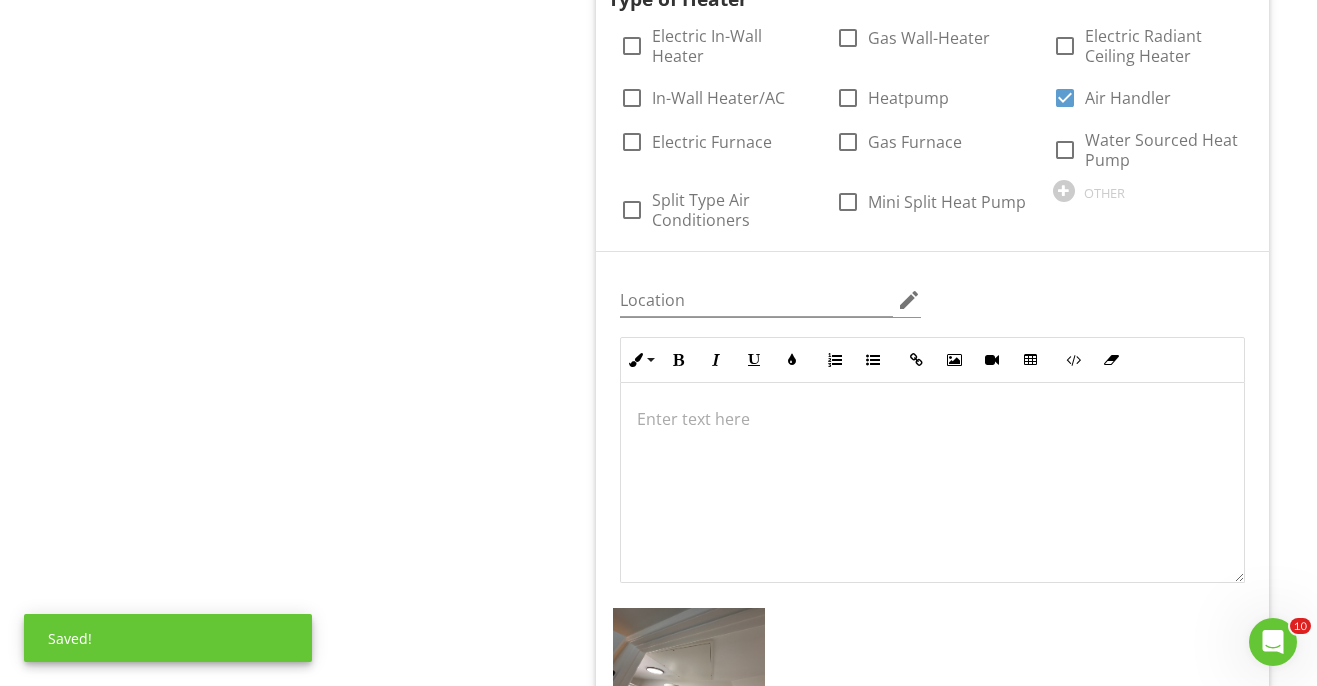 scroll, scrollTop: 1136, scrollLeft: 0, axis: vertical 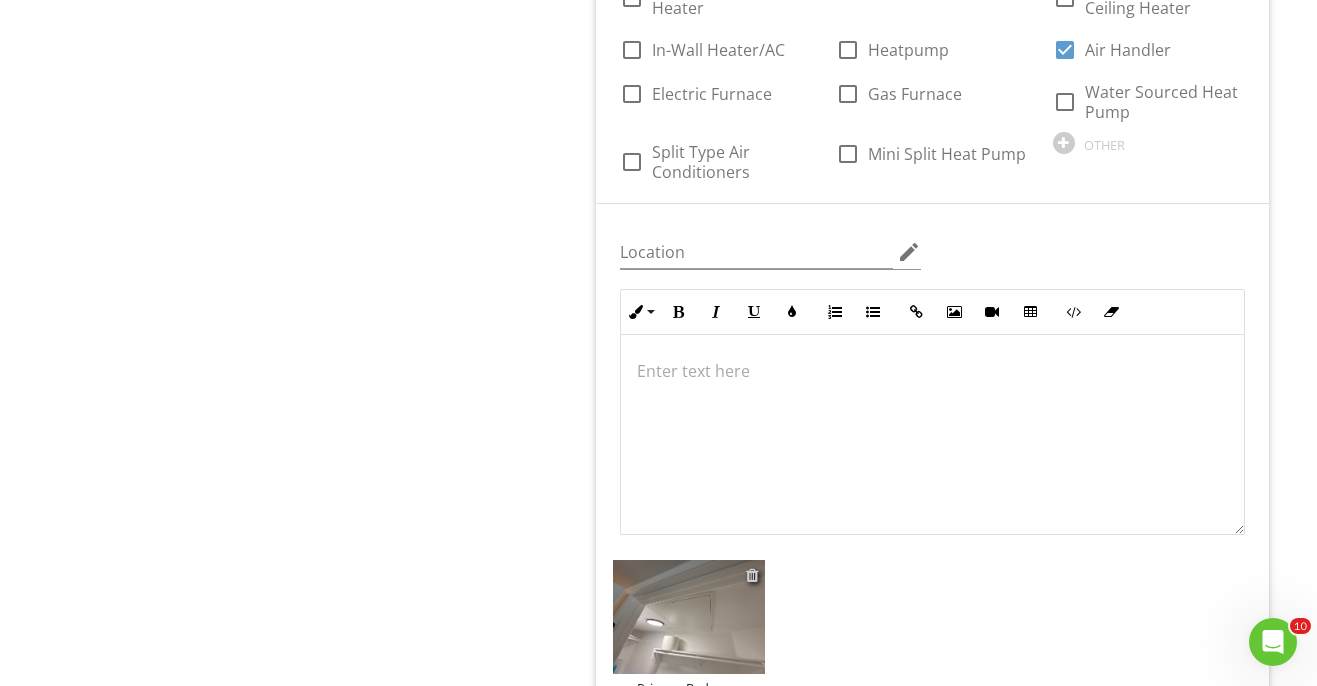 click at bounding box center (752, 575) 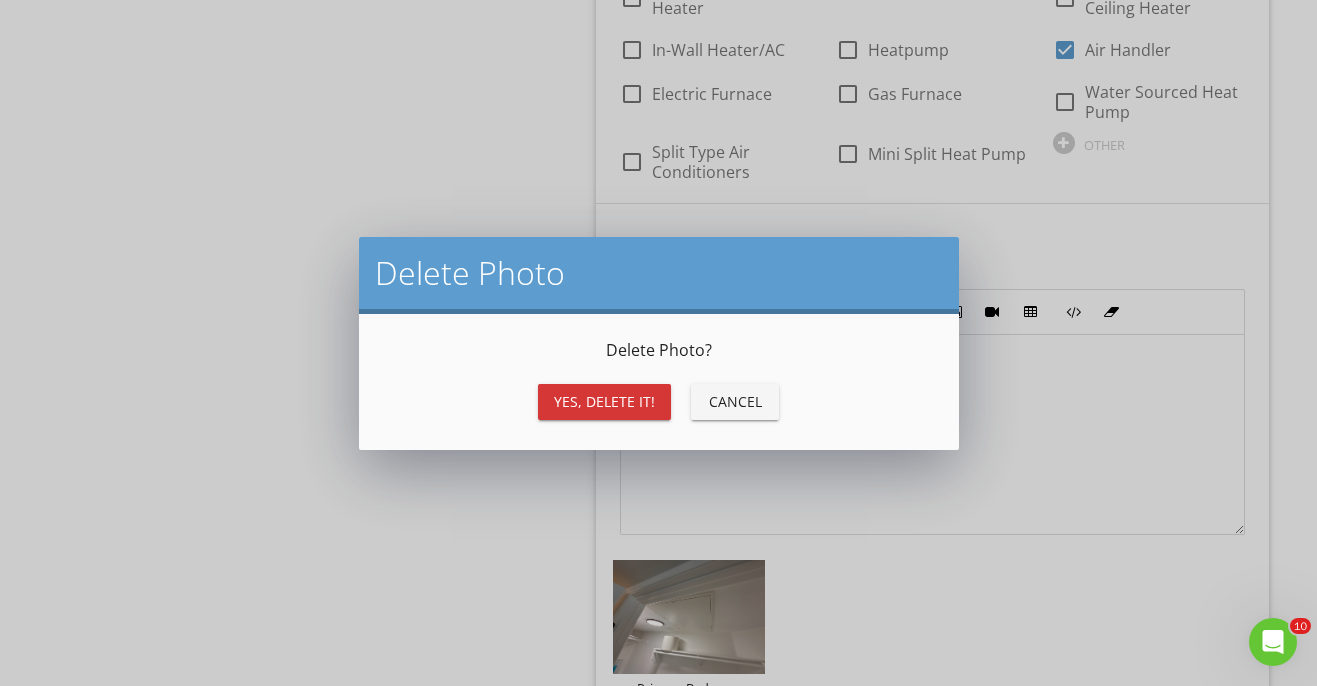 click on "Yes, Delete it!" at bounding box center (604, 401) 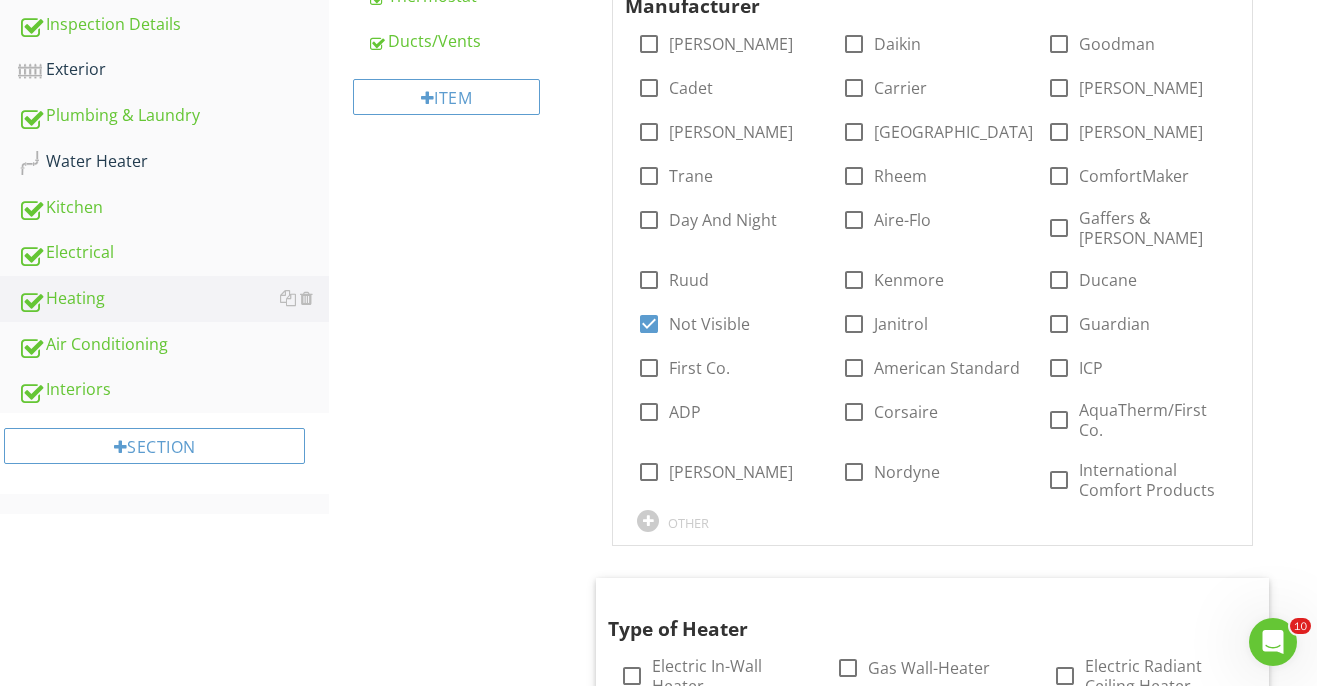 scroll, scrollTop: 339, scrollLeft: 0, axis: vertical 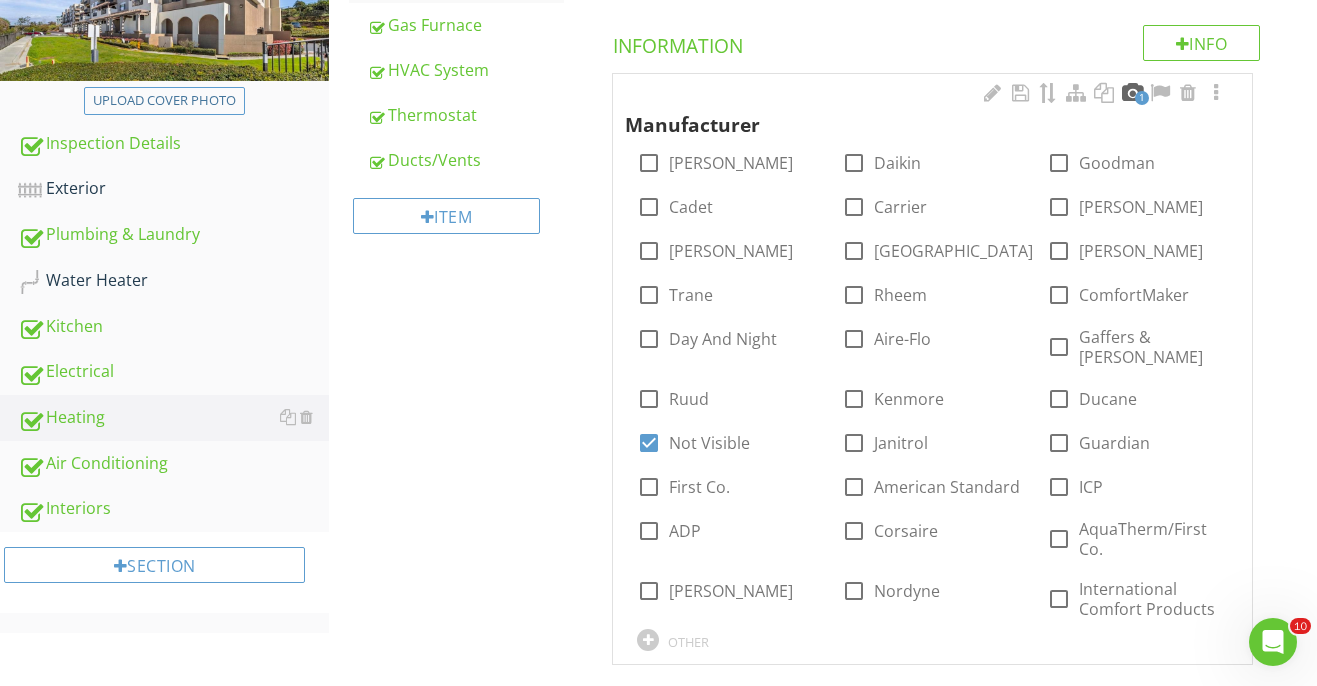 click at bounding box center [1132, 93] 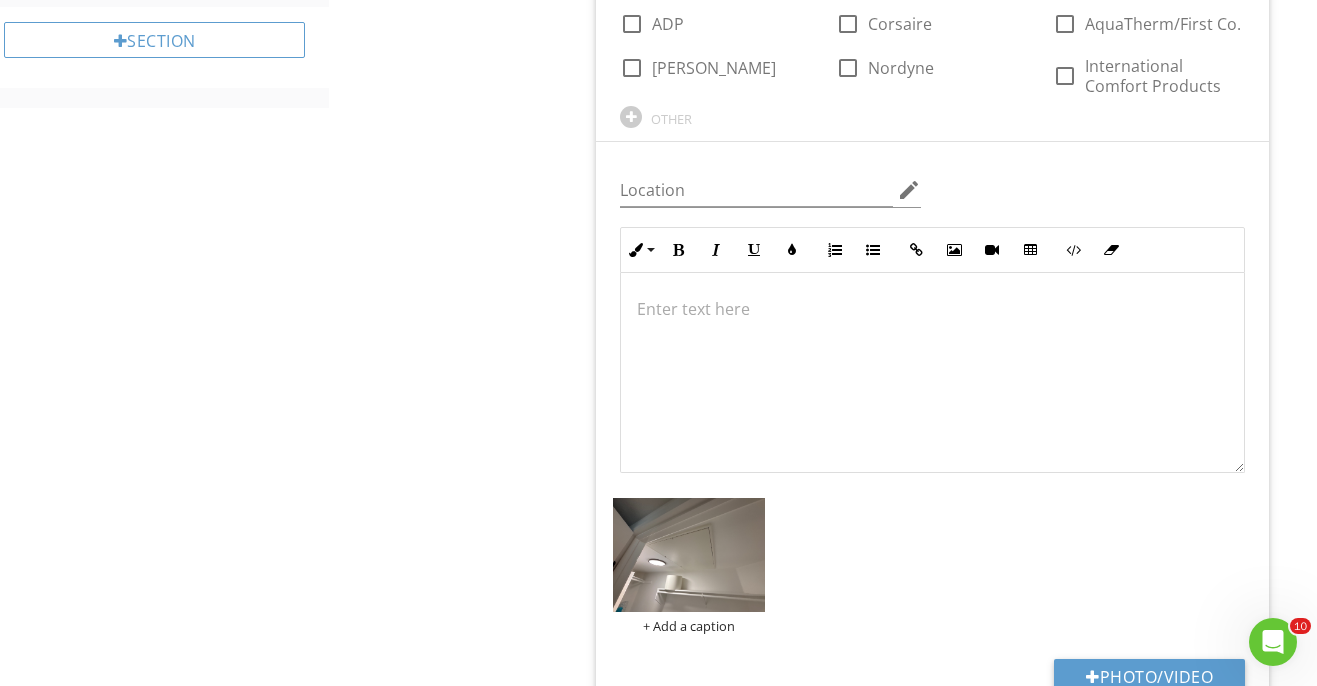 scroll, scrollTop: 863, scrollLeft: 0, axis: vertical 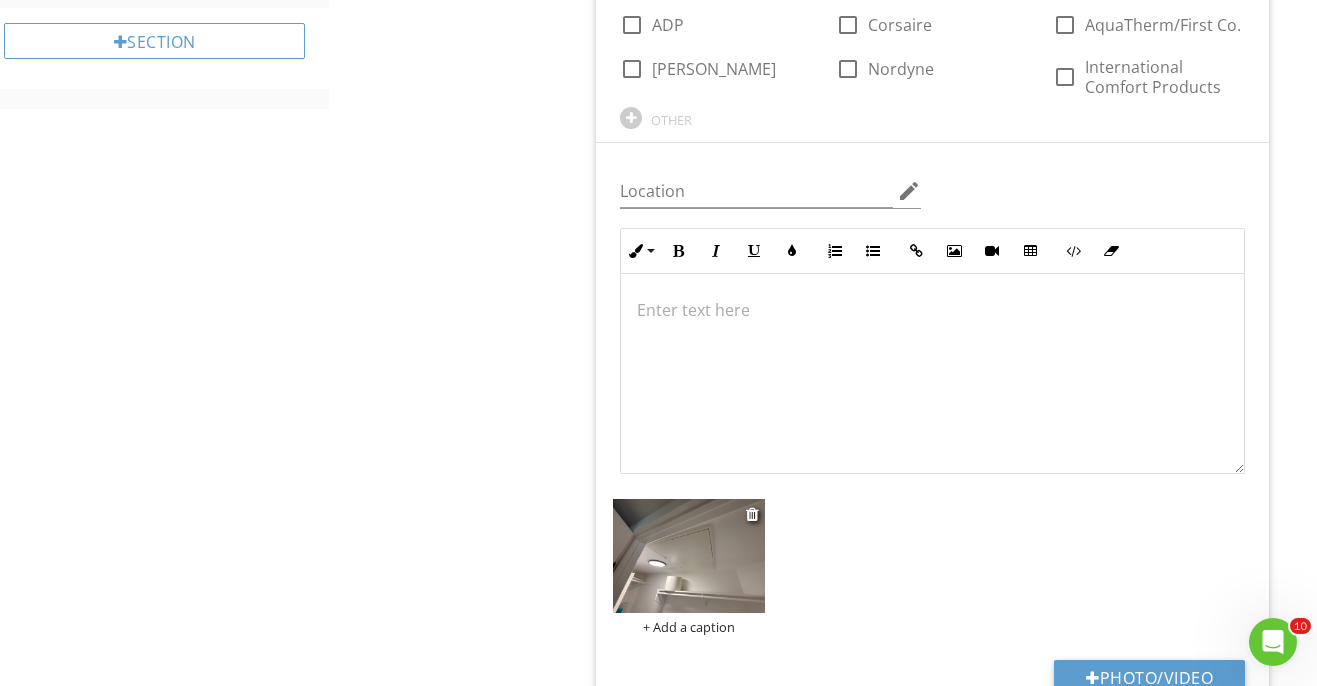 click on "+ Add a caption" at bounding box center [689, 627] 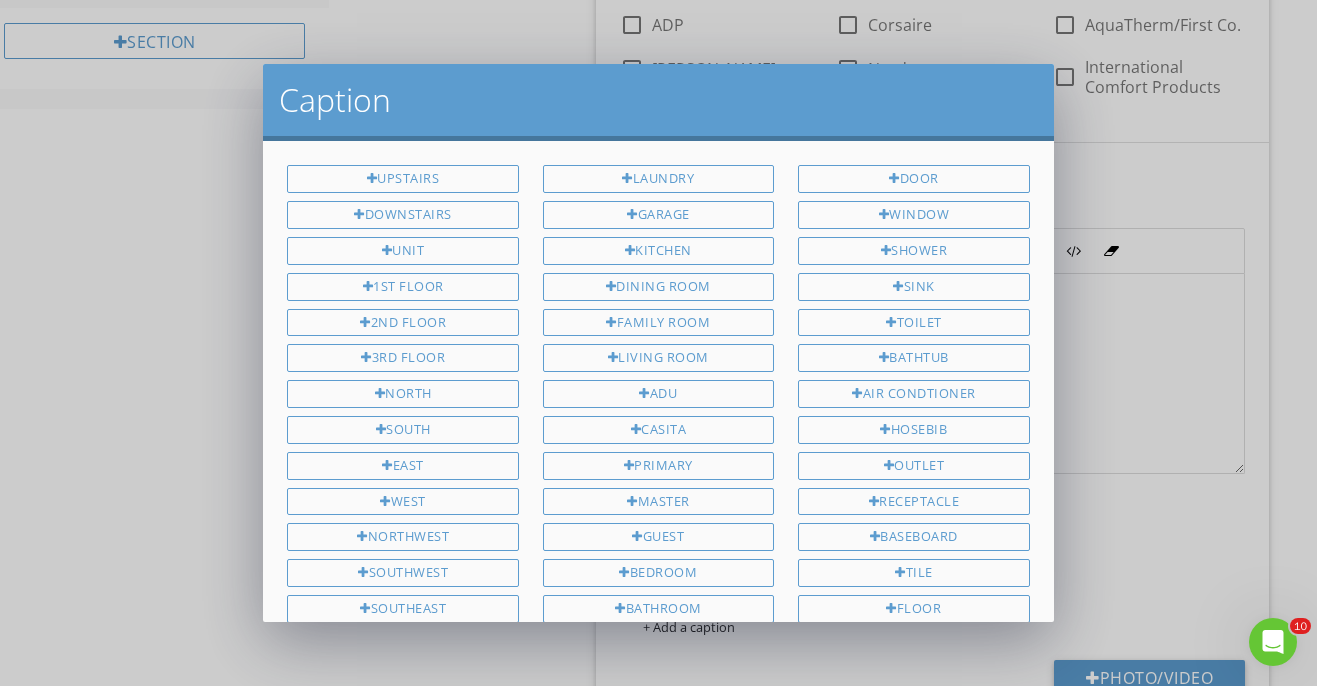 scroll, scrollTop: 0, scrollLeft: 0, axis: both 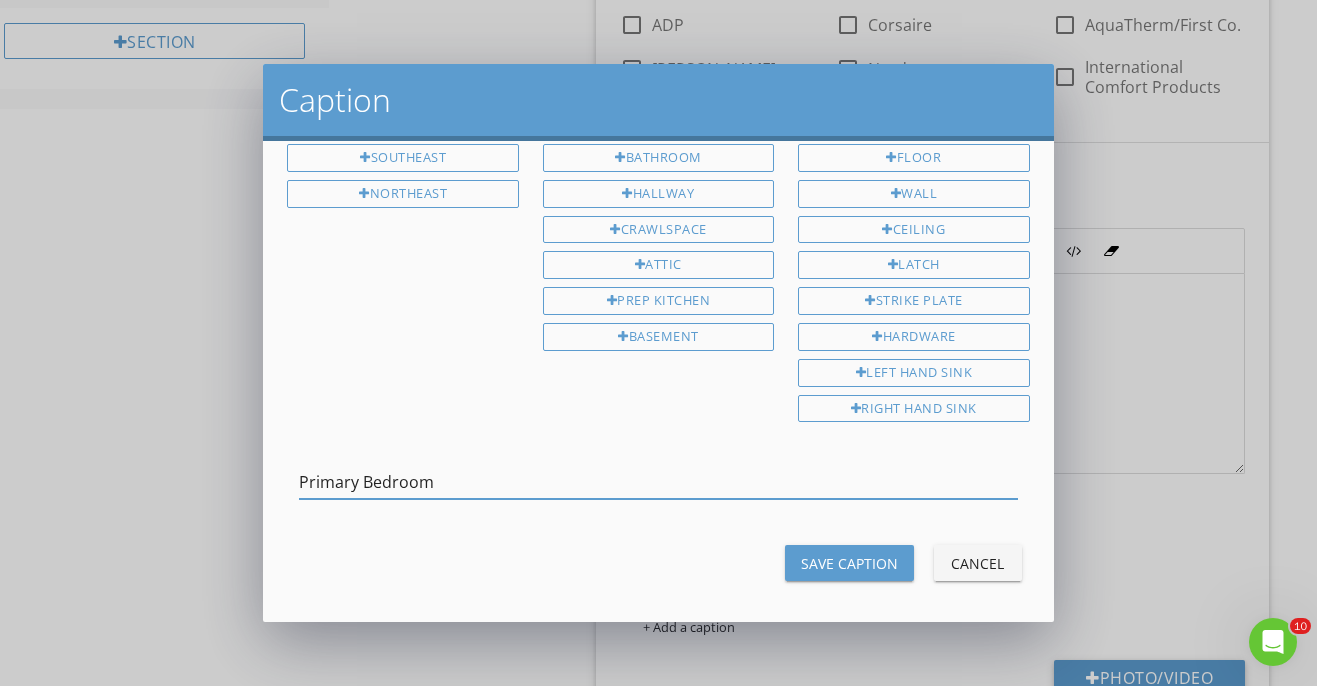 type on "Primary Bedroom" 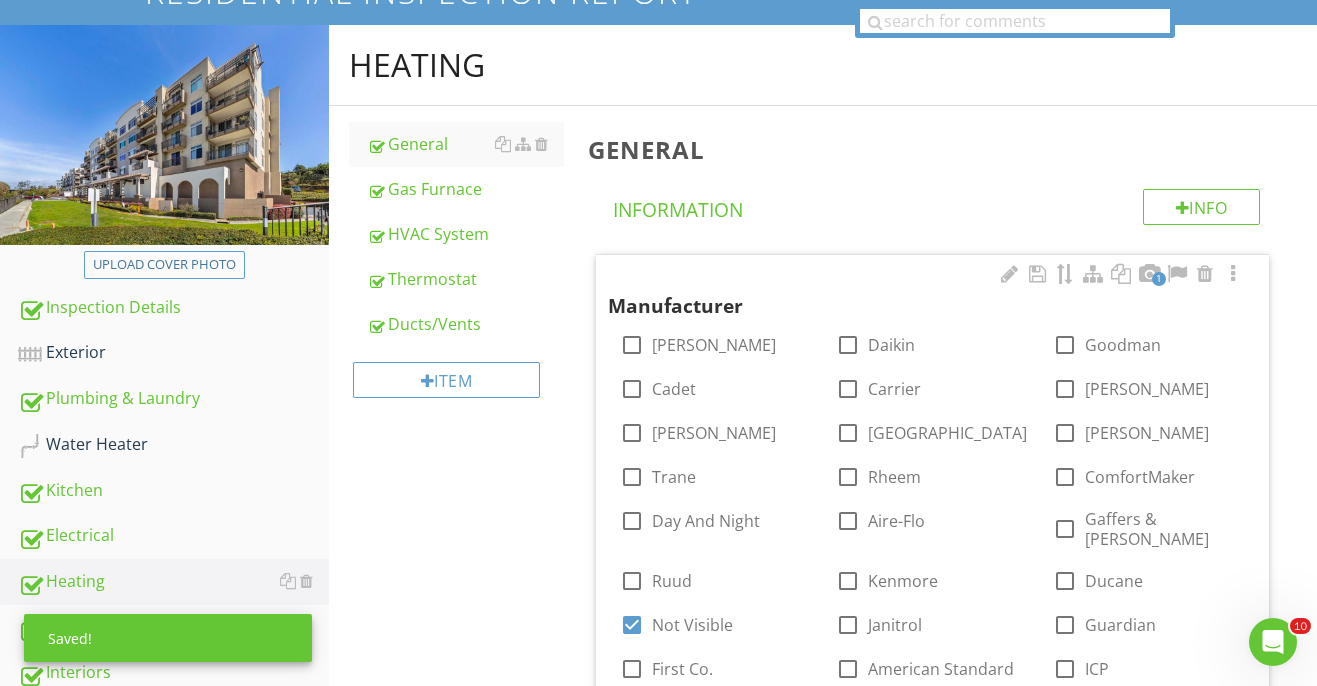 scroll, scrollTop: 155, scrollLeft: 0, axis: vertical 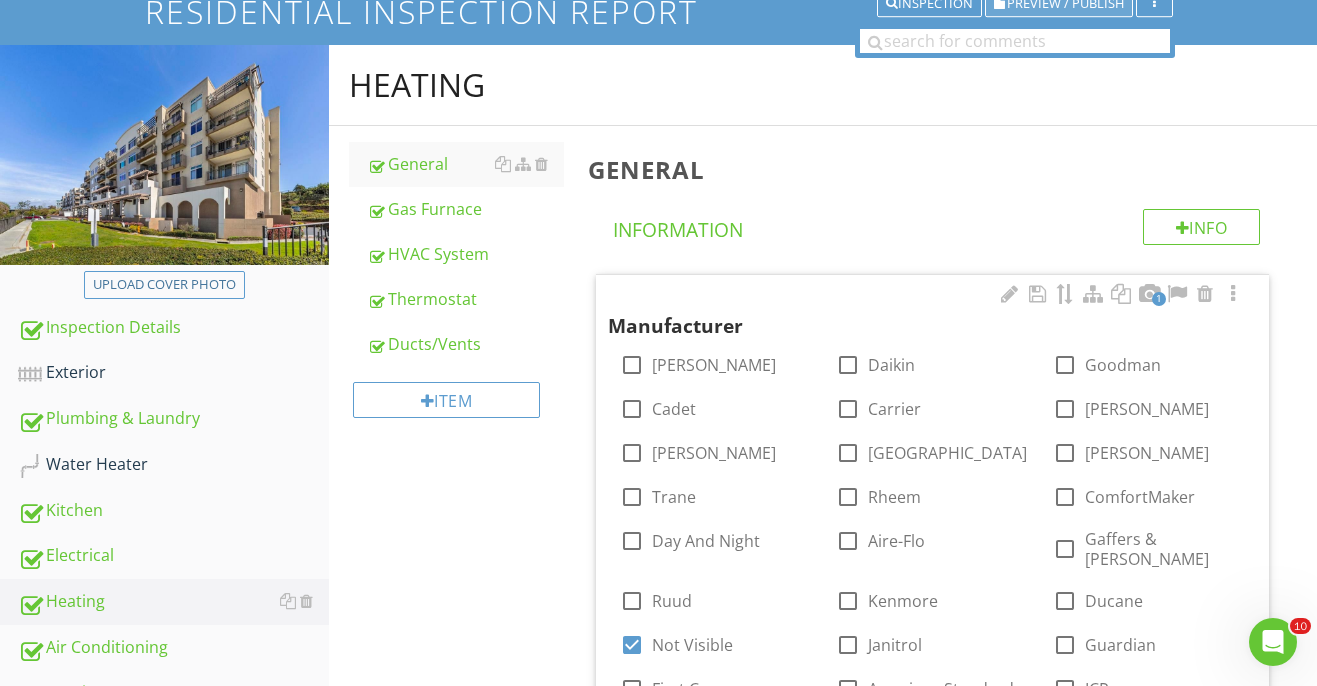 click on "Preview / Publish" at bounding box center (1065, 3) 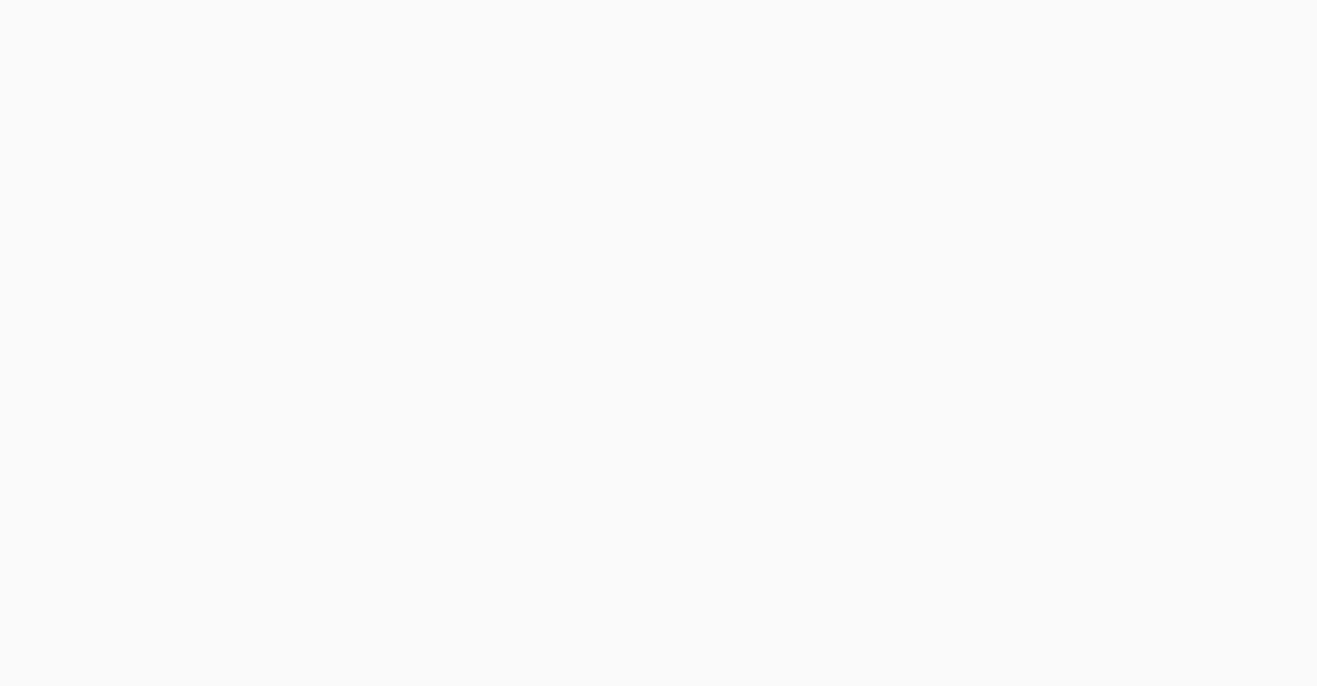 scroll, scrollTop: 0, scrollLeft: 0, axis: both 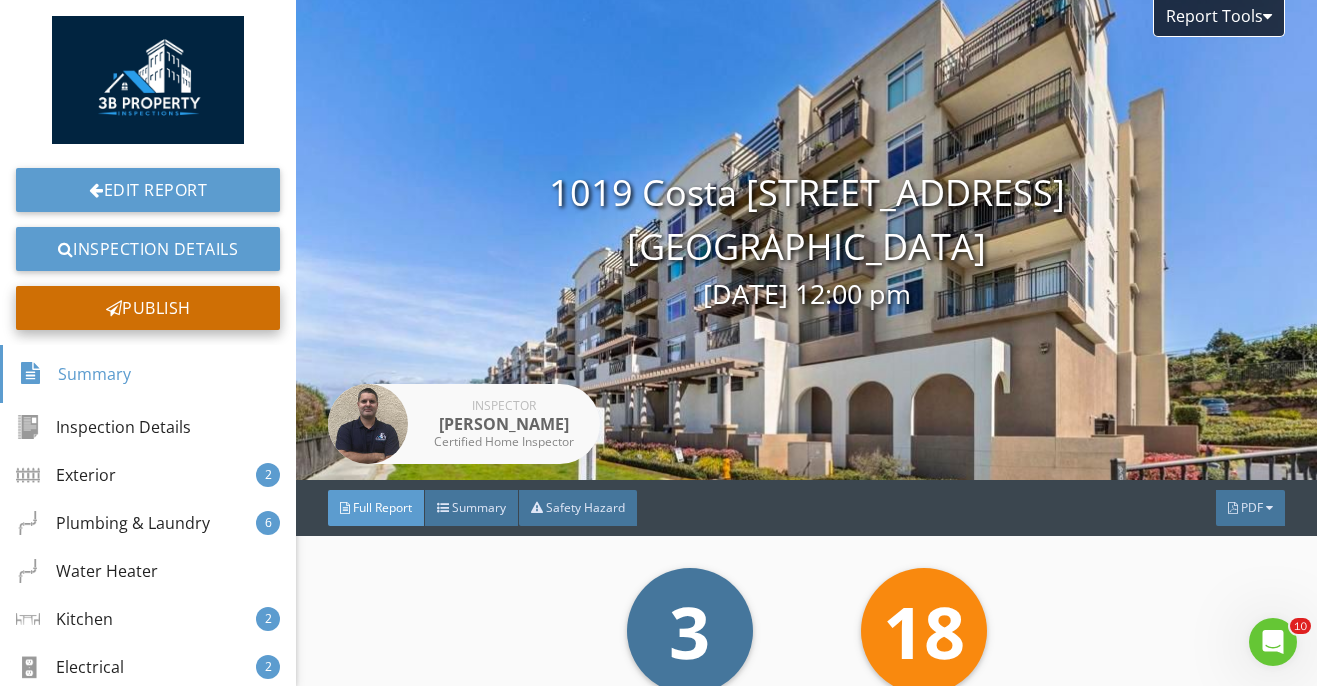 click on "Publish" at bounding box center [148, 308] 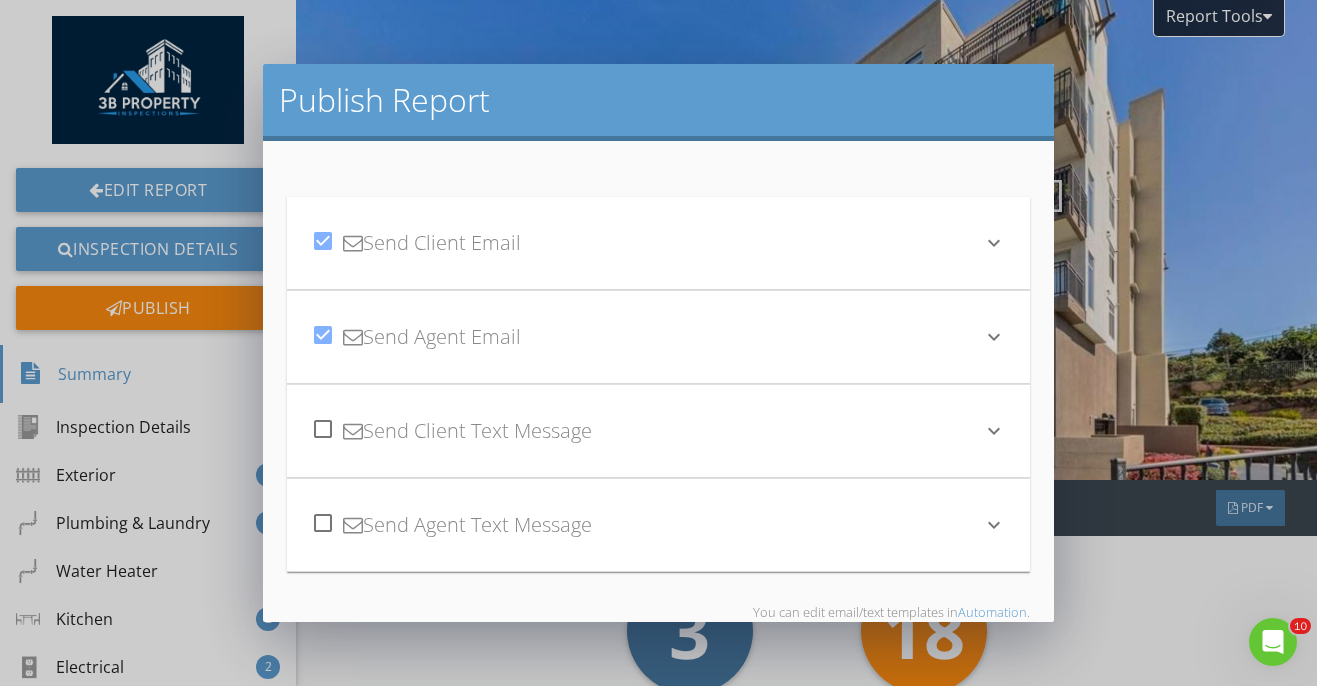click at bounding box center [323, 335] 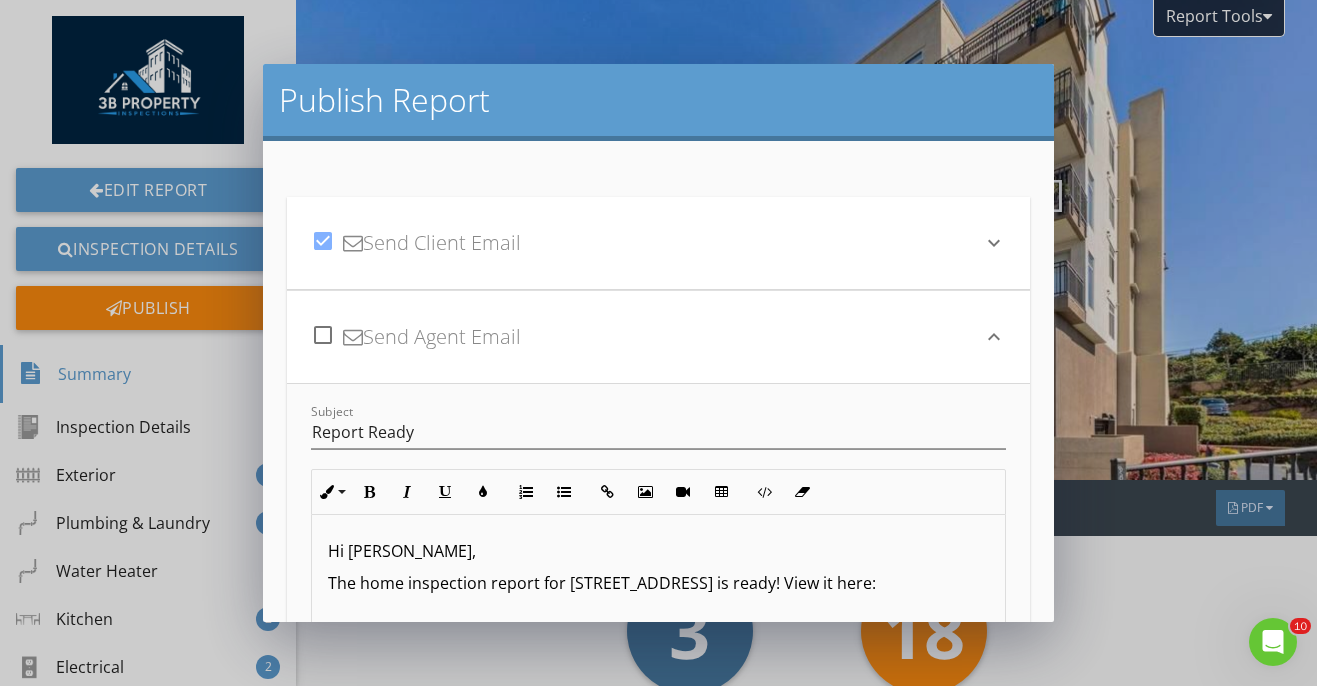 click at bounding box center (323, 241) 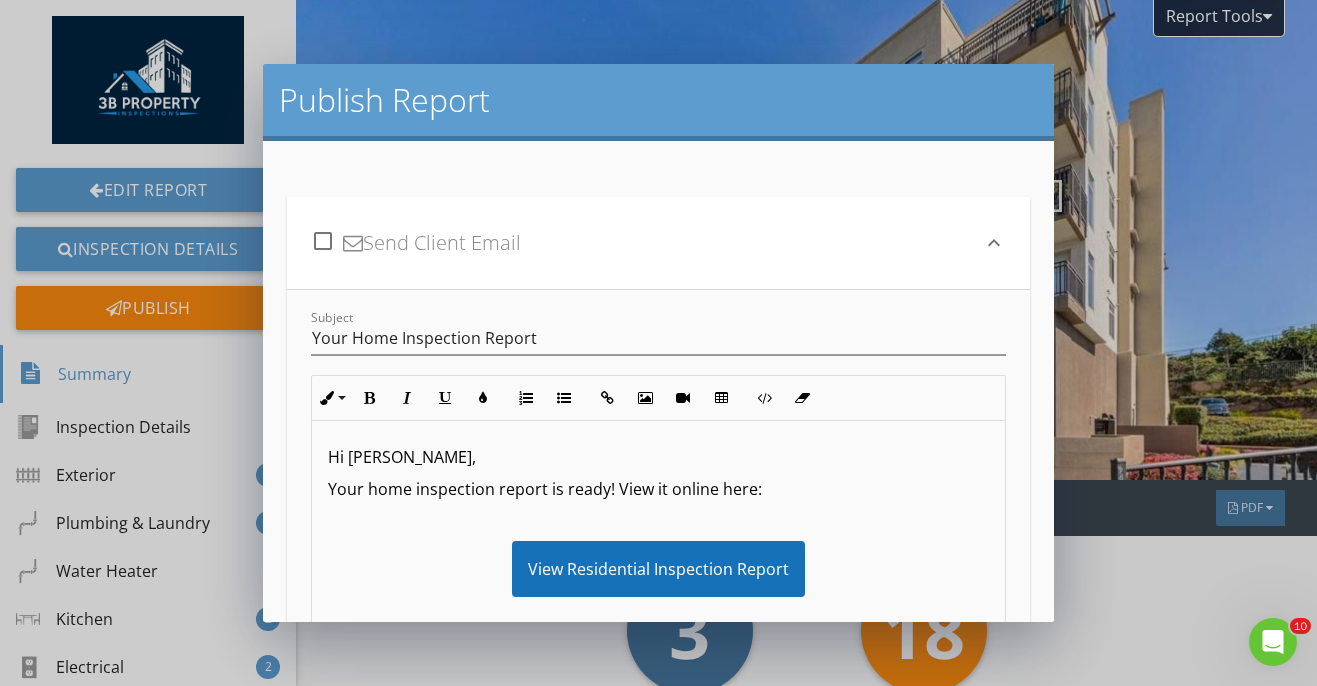 scroll, scrollTop: 555, scrollLeft: 0, axis: vertical 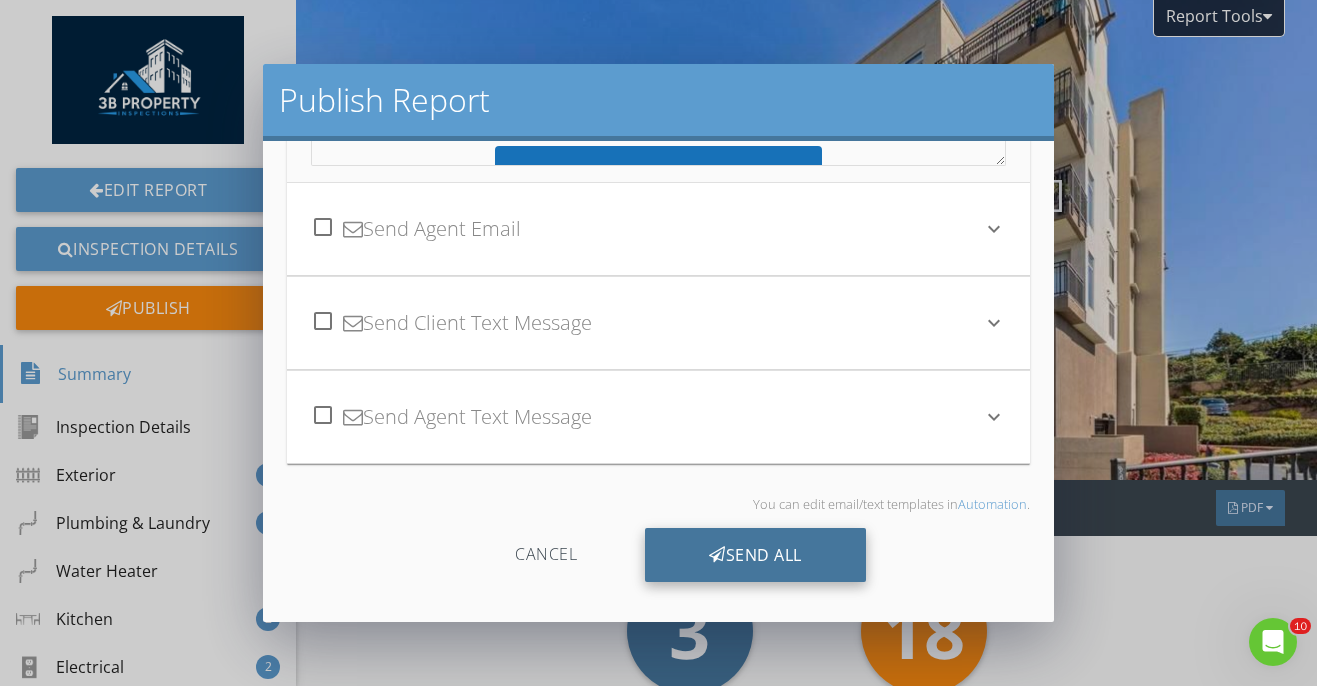 click on "Send All" at bounding box center (755, 555) 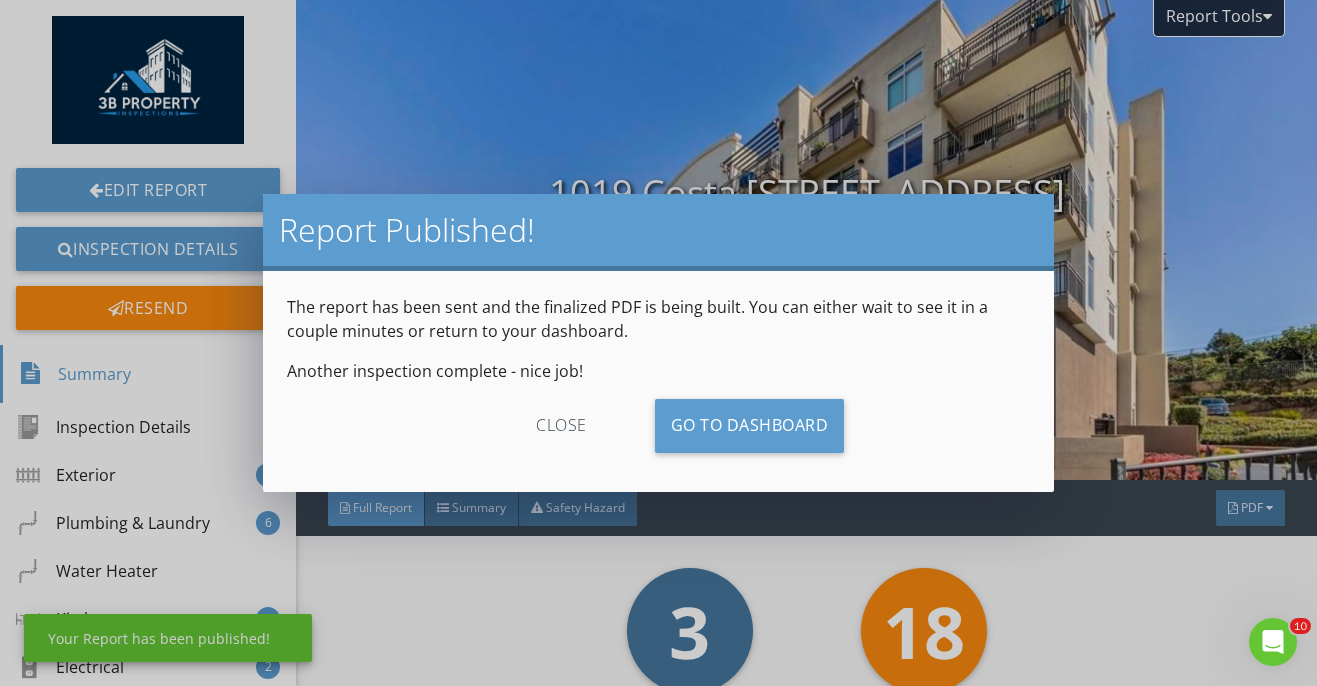 scroll, scrollTop: 335, scrollLeft: 0, axis: vertical 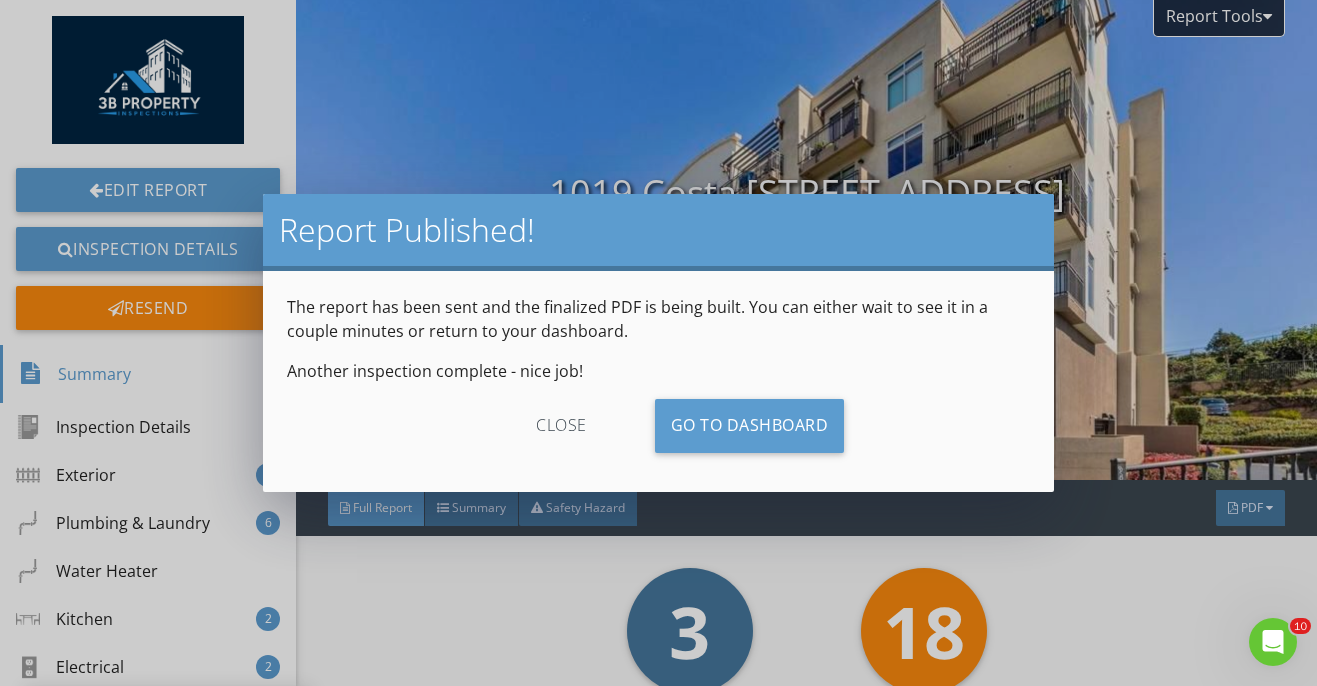 click on "close" at bounding box center (561, 426) 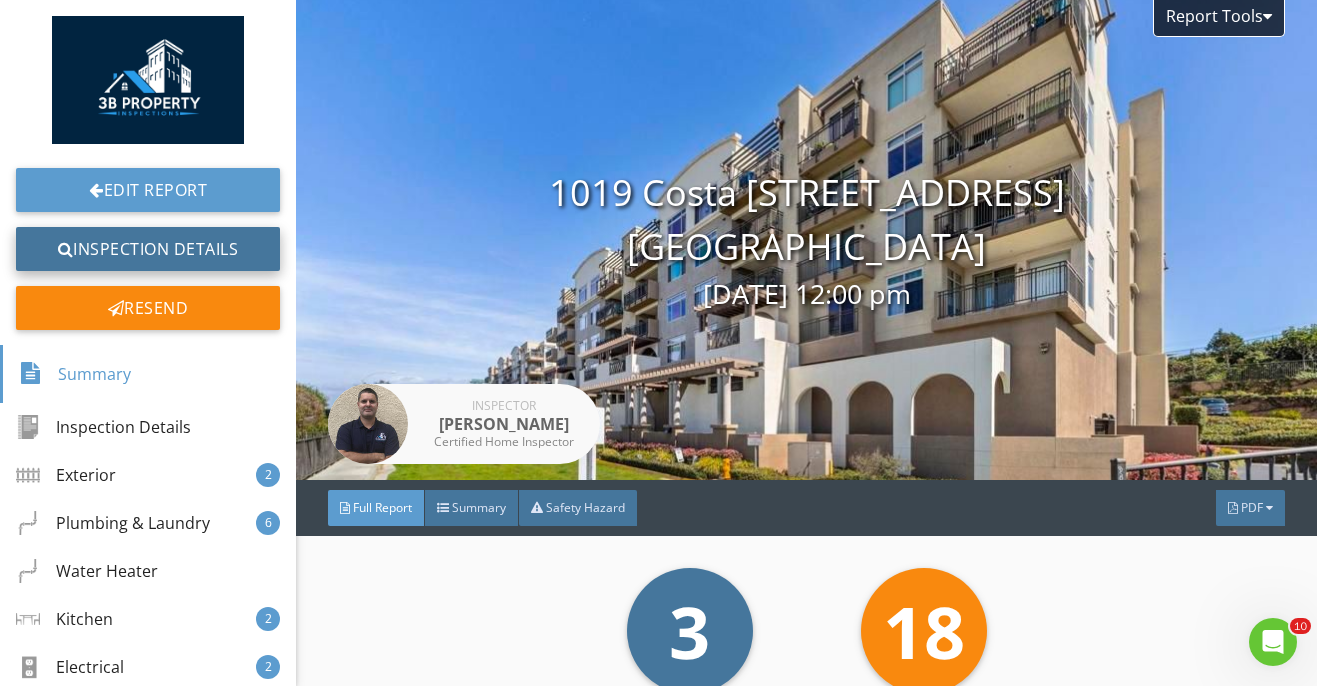 click on "Inspection Details" at bounding box center (148, 249) 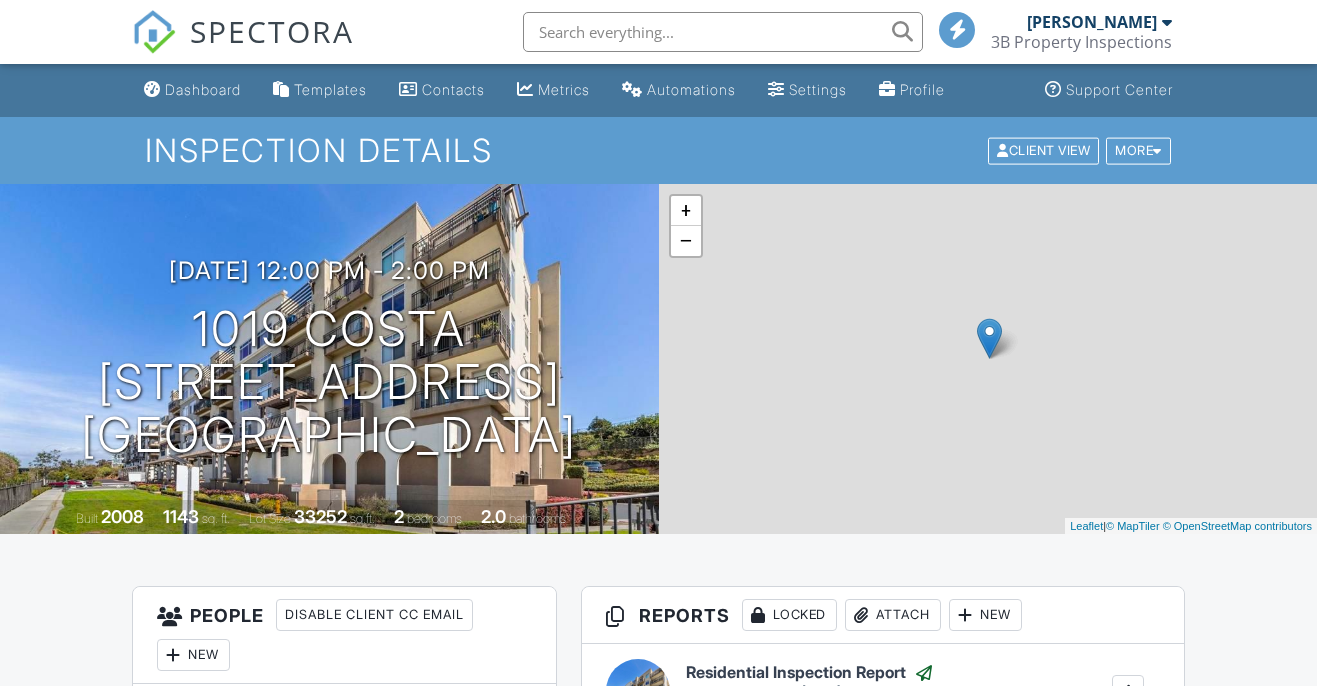 scroll, scrollTop: 0, scrollLeft: 0, axis: both 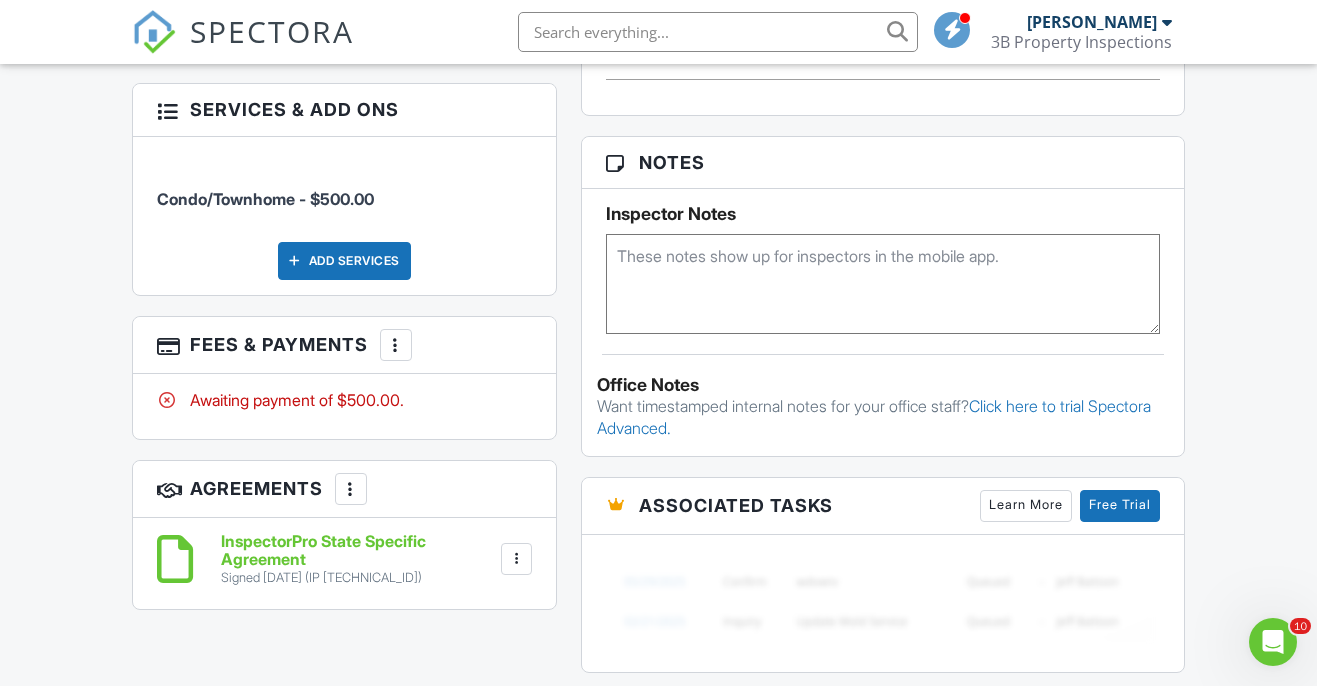 click at bounding box center [396, 345] 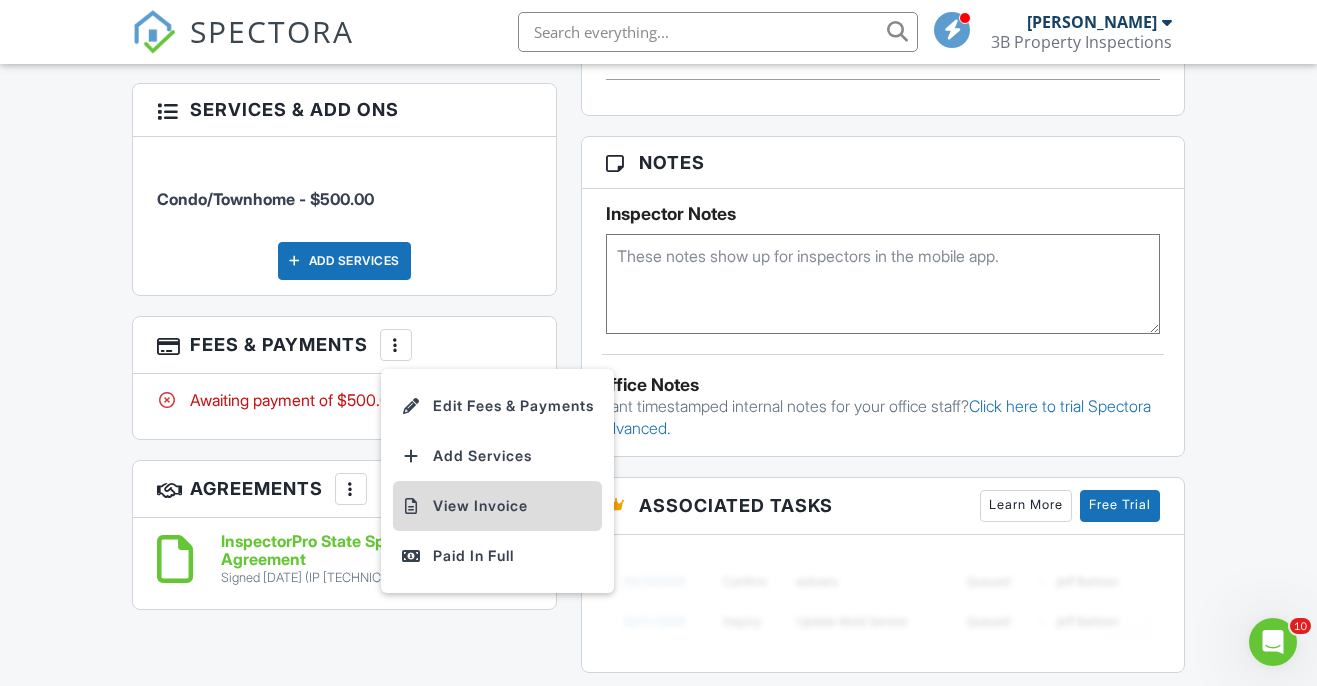 click on "View Invoice" at bounding box center (497, 506) 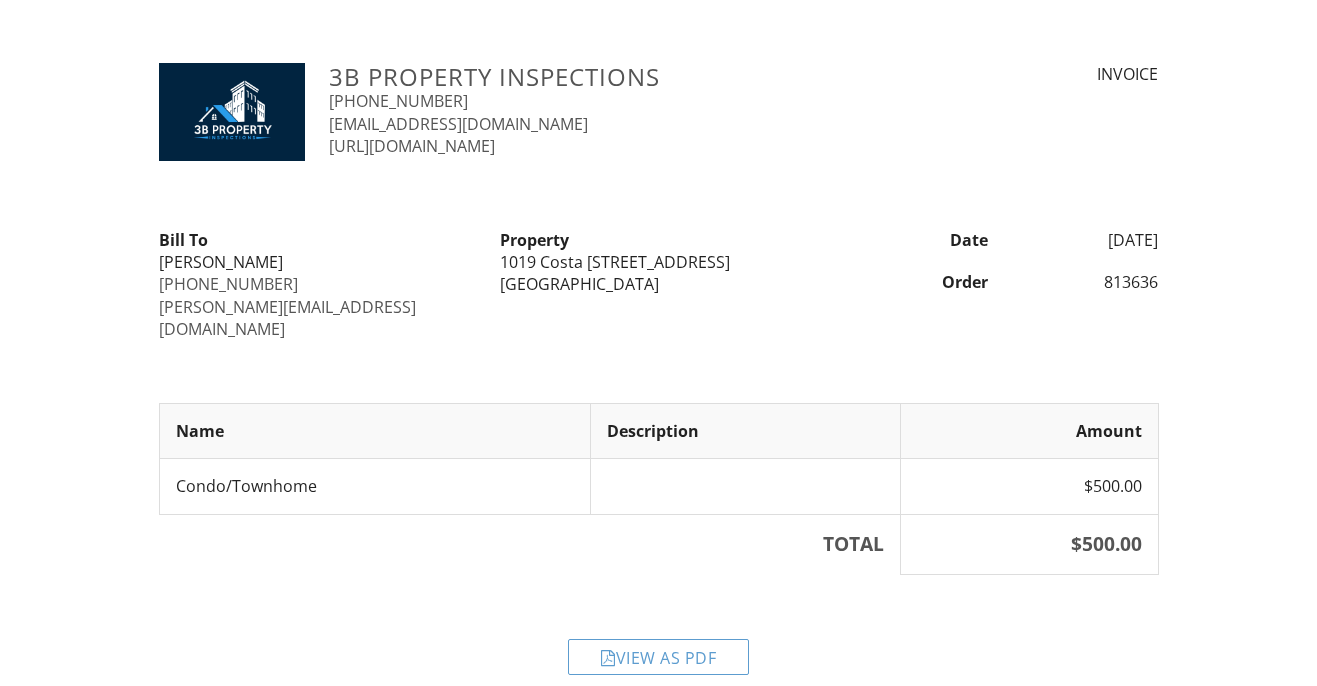 scroll, scrollTop: 0, scrollLeft: 0, axis: both 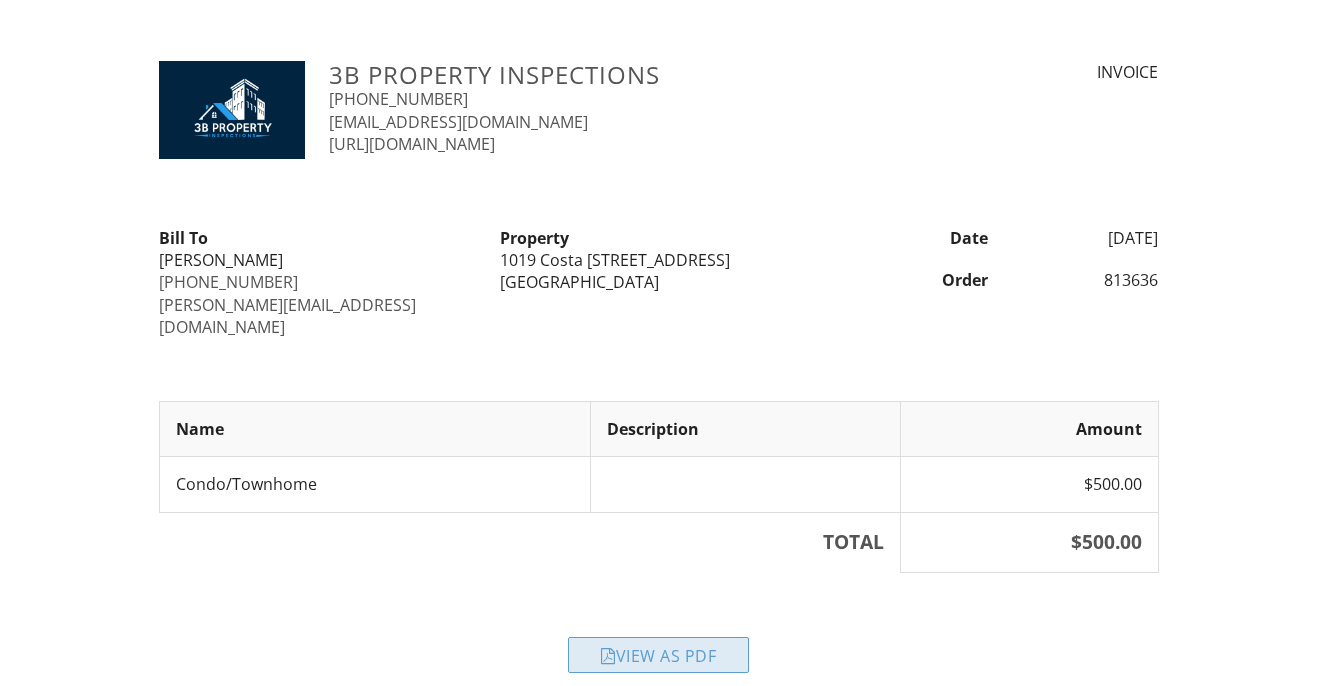 click on "View as PDF" at bounding box center [658, 655] 